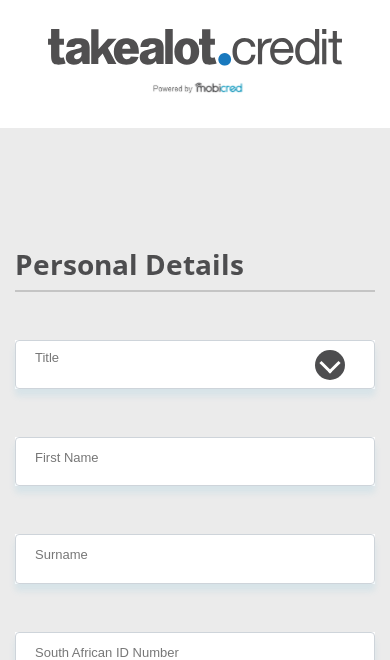 scroll, scrollTop: 0, scrollLeft: 0, axis: both 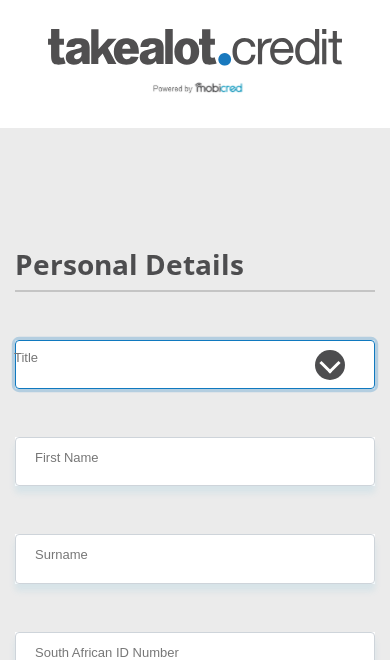 click on "Mr
Ms
Mrs
Dr
[PERSON_NAME]" at bounding box center (195, 364) 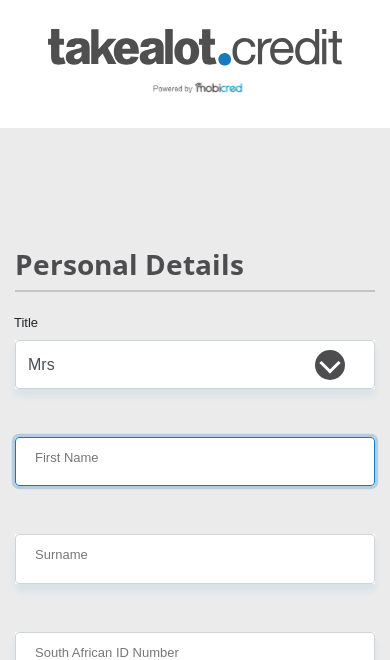 click on "First Name" at bounding box center [195, 461] 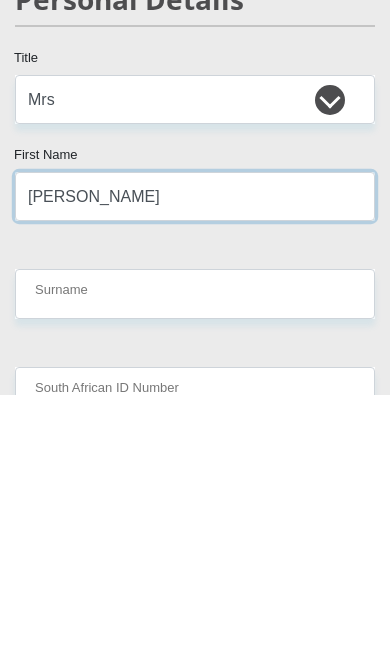 type on "[PERSON_NAME]" 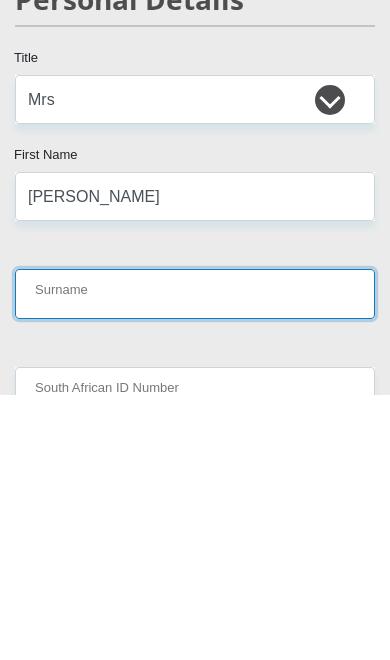 click on "Surname" at bounding box center [195, 558] 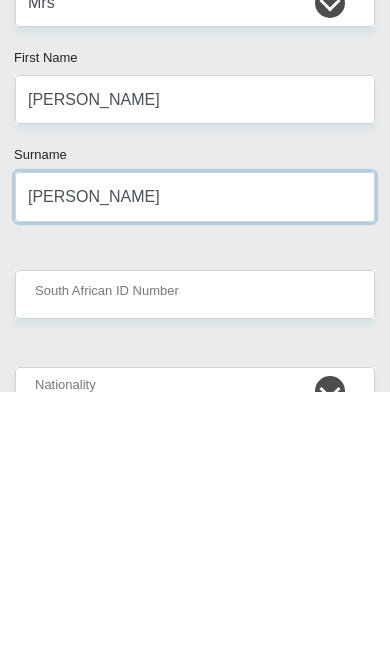 type on "[PERSON_NAME]" 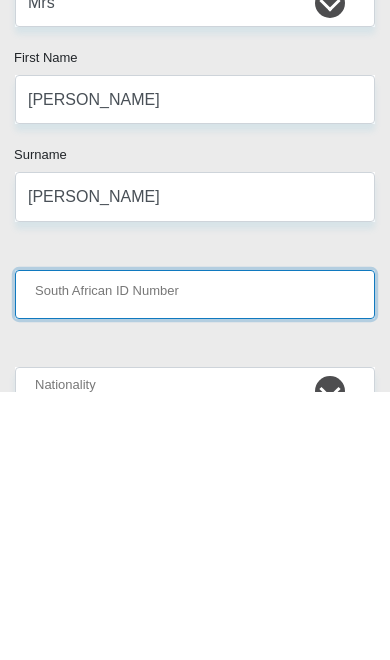 click on "South African ID Number" at bounding box center [195, 562] 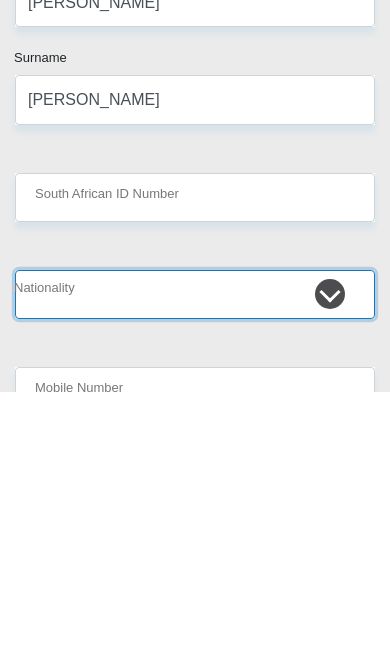 click on "[GEOGRAPHIC_DATA]
[GEOGRAPHIC_DATA]
[GEOGRAPHIC_DATA]
[GEOGRAPHIC_DATA]
[GEOGRAPHIC_DATA]
[GEOGRAPHIC_DATA] [GEOGRAPHIC_DATA]
[GEOGRAPHIC_DATA]
[GEOGRAPHIC_DATA]
[GEOGRAPHIC_DATA]
[GEOGRAPHIC_DATA]
[GEOGRAPHIC_DATA]
[GEOGRAPHIC_DATA]
[GEOGRAPHIC_DATA]
[GEOGRAPHIC_DATA]
[GEOGRAPHIC_DATA]
[DATE][GEOGRAPHIC_DATA]
[GEOGRAPHIC_DATA]
[GEOGRAPHIC_DATA]
[GEOGRAPHIC_DATA]
[GEOGRAPHIC_DATA]
[GEOGRAPHIC_DATA]
[GEOGRAPHIC_DATA]
[GEOGRAPHIC_DATA]
[GEOGRAPHIC_DATA]" at bounding box center [195, 562] 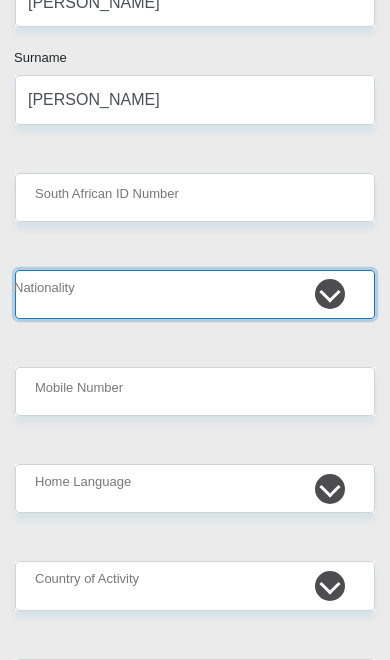 select on "ZAF" 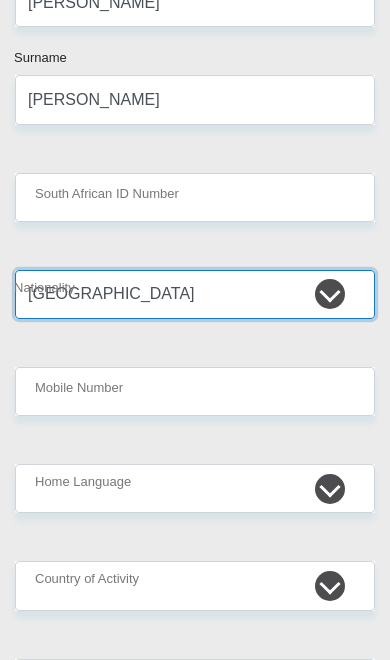 scroll, scrollTop: 460, scrollLeft: 0, axis: vertical 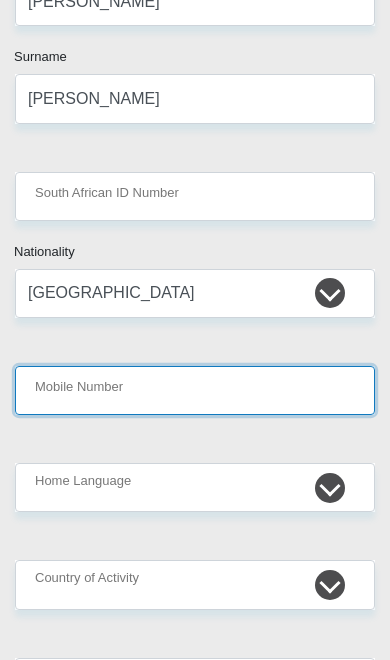 click on "Mobile Number" at bounding box center [195, 390] 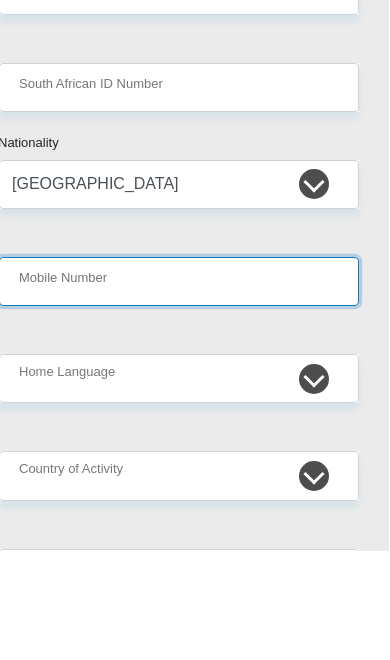 scroll, scrollTop: 459, scrollLeft: 8, axis: both 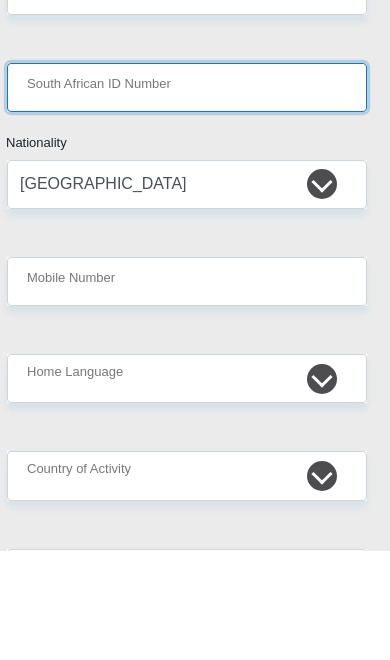 click on "South African ID Number" at bounding box center [187, 197] 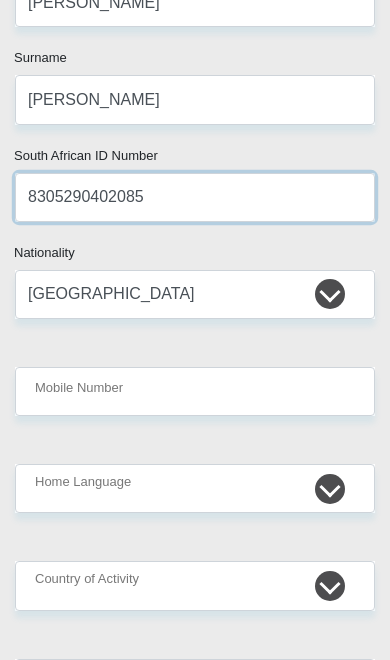 type on "8305290402085" 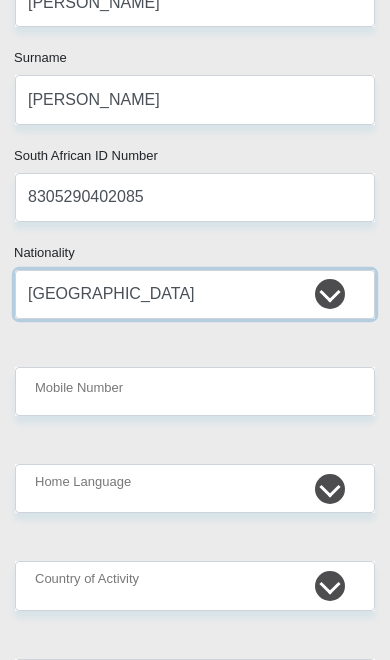 click on "[GEOGRAPHIC_DATA]
[GEOGRAPHIC_DATA]
[GEOGRAPHIC_DATA]
[GEOGRAPHIC_DATA]
[GEOGRAPHIC_DATA]
[GEOGRAPHIC_DATA] [GEOGRAPHIC_DATA]
[GEOGRAPHIC_DATA]
[GEOGRAPHIC_DATA]
[GEOGRAPHIC_DATA]
[GEOGRAPHIC_DATA]
[GEOGRAPHIC_DATA]
[GEOGRAPHIC_DATA]
[GEOGRAPHIC_DATA]
[GEOGRAPHIC_DATA]
[GEOGRAPHIC_DATA]
[DATE][GEOGRAPHIC_DATA]
[GEOGRAPHIC_DATA]
[GEOGRAPHIC_DATA]
[GEOGRAPHIC_DATA]
[GEOGRAPHIC_DATA]
[GEOGRAPHIC_DATA]
[GEOGRAPHIC_DATA]
[GEOGRAPHIC_DATA]
[GEOGRAPHIC_DATA]" at bounding box center [195, 294] 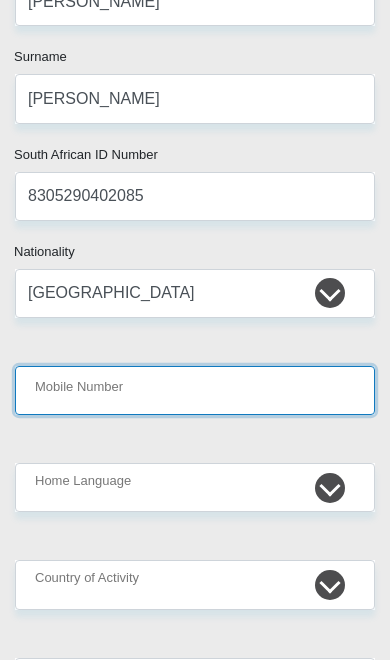 click on "Mobile Number" at bounding box center (195, 390) 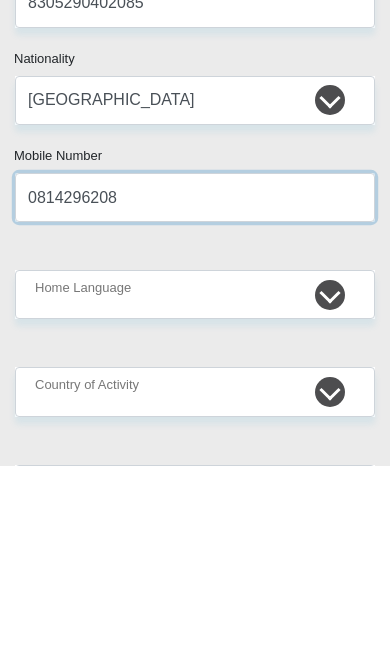 type on "0814296208" 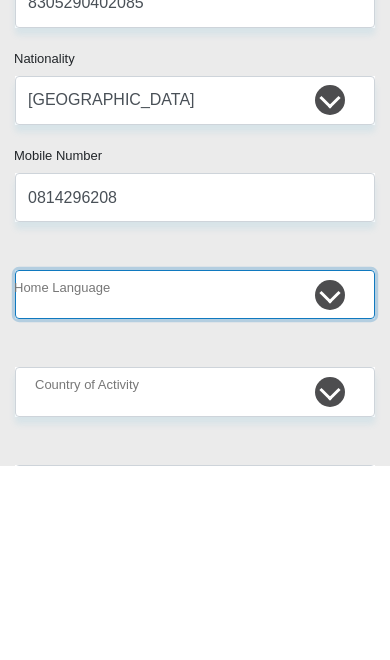 click on "Afrikaans
English
Sepedi
South Ndebele
Southern Sotho
Swati
Tsonga
Tswana
Venda
Xhosa
Zulu
Other" at bounding box center (195, 488) 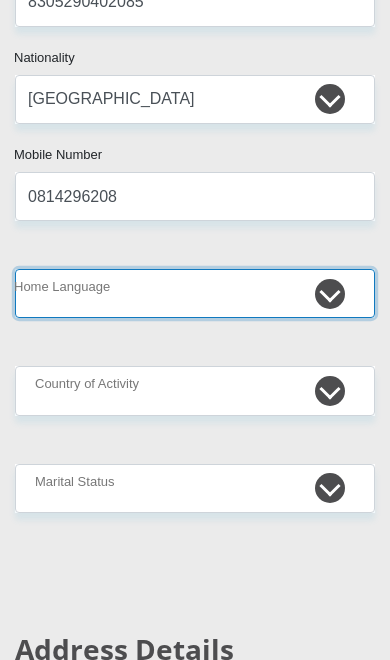 select on "nso" 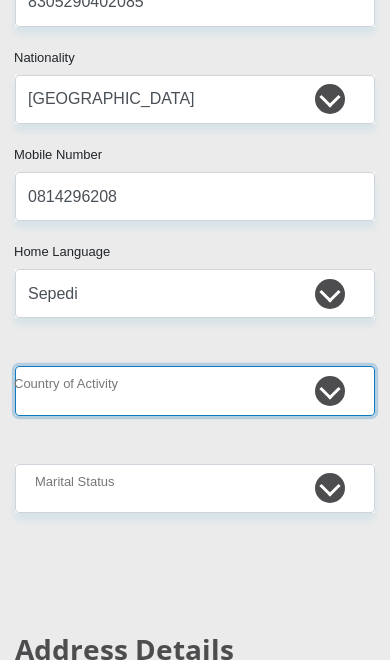 click on "[GEOGRAPHIC_DATA]
[GEOGRAPHIC_DATA]
[GEOGRAPHIC_DATA]
[GEOGRAPHIC_DATA]
[GEOGRAPHIC_DATA]
[GEOGRAPHIC_DATA] [GEOGRAPHIC_DATA]
[GEOGRAPHIC_DATA]
[GEOGRAPHIC_DATA]
[GEOGRAPHIC_DATA]
[GEOGRAPHIC_DATA]
[GEOGRAPHIC_DATA]
[GEOGRAPHIC_DATA]
[GEOGRAPHIC_DATA]
[GEOGRAPHIC_DATA]
[GEOGRAPHIC_DATA]
[DATE][GEOGRAPHIC_DATA]
[GEOGRAPHIC_DATA]
[GEOGRAPHIC_DATA]
[GEOGRAPHIC_DATA]
[GEOGRAPHIC_DATA]" at bounding box center (195, 390) 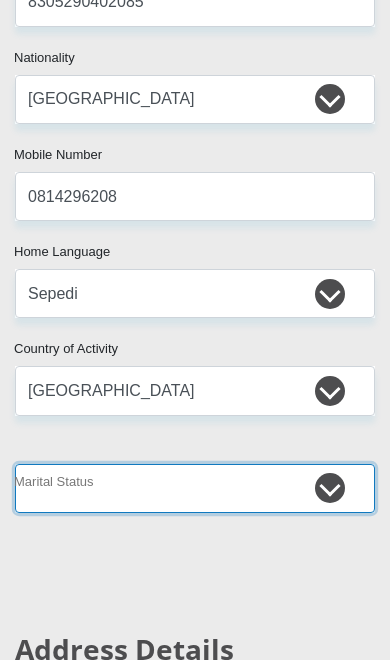 click on "Married ANC
Single
Divorced
Widowed
Married COP or Customary Law" at bounding box center [195, 488] 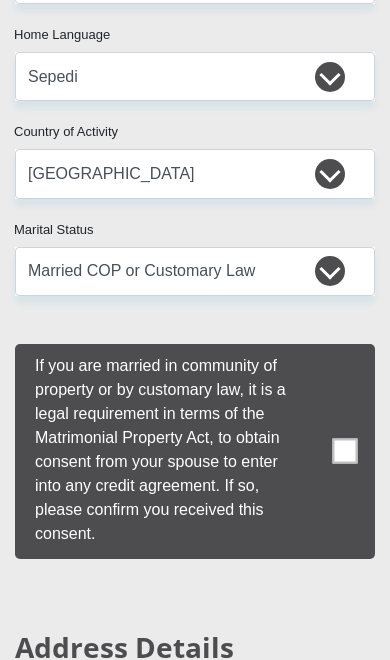 scroll, scrollTop: 872, scrollLeft: 0, axis: vertical 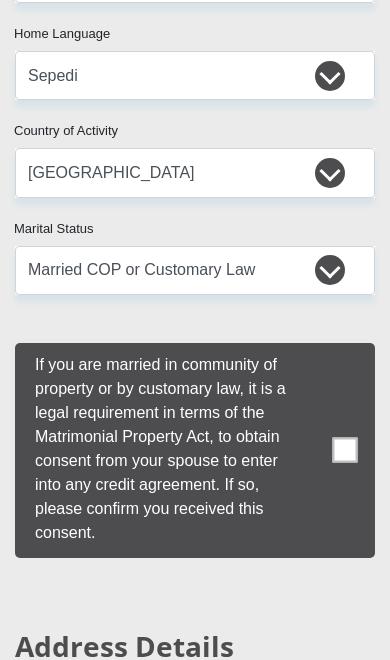 click at bounding box center (345, 450) 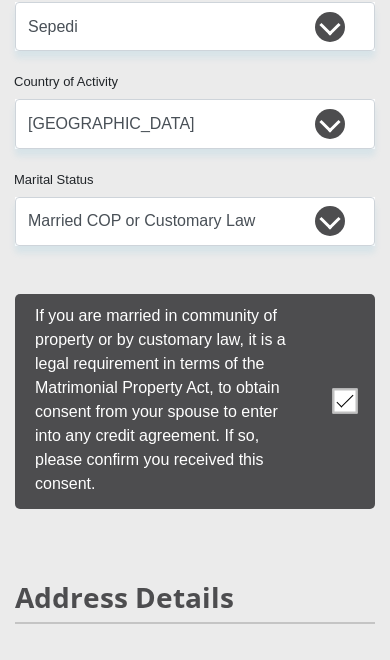 scroll, scrollTop: 931, scrollLeft: 0, axis: vertical 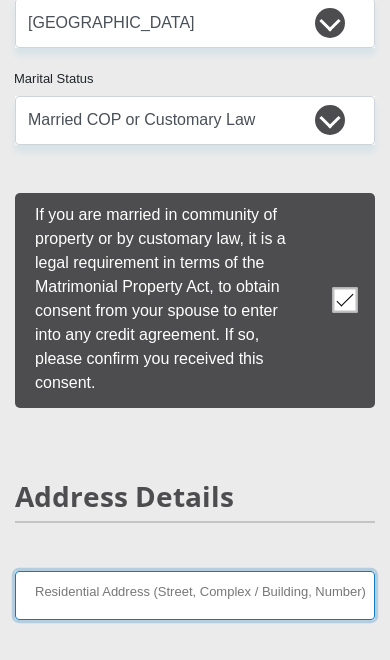 click on "Residential Address (Street, Complex / Building, Number)" at bounding box center (195, 595) 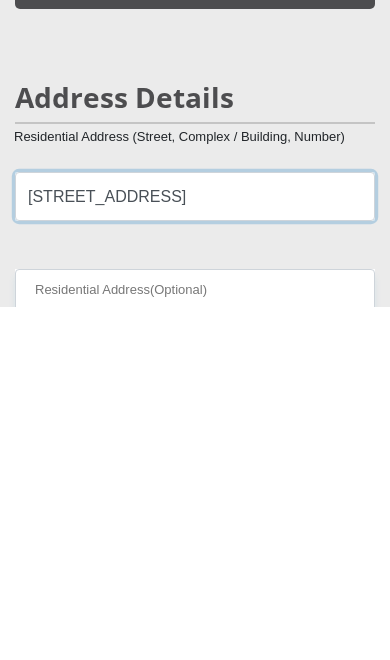 scroll, scrollTop: 1421, scrollLeft: 0, axis: vertical 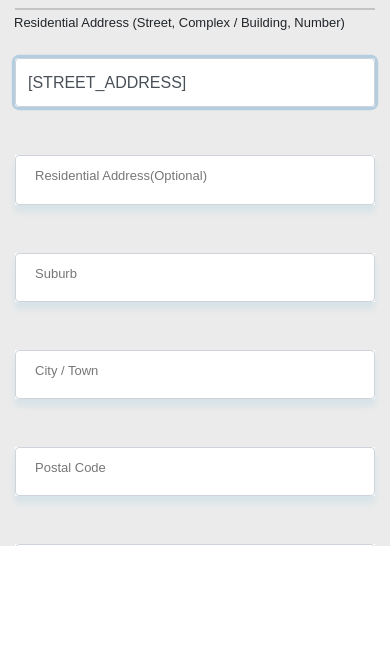 type on "[STREET_ADDRESS]" 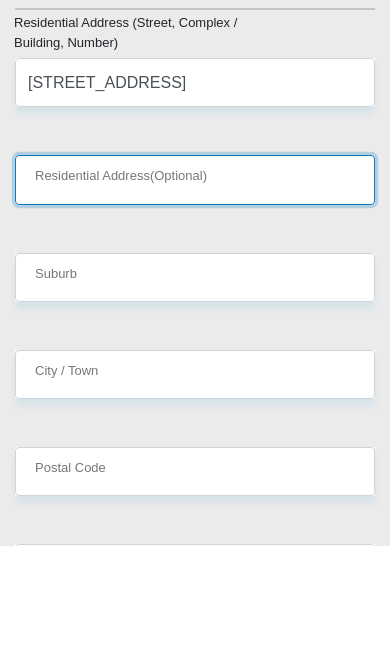 click on "Residential Address(Optional)" at bounding box center [195, 293] 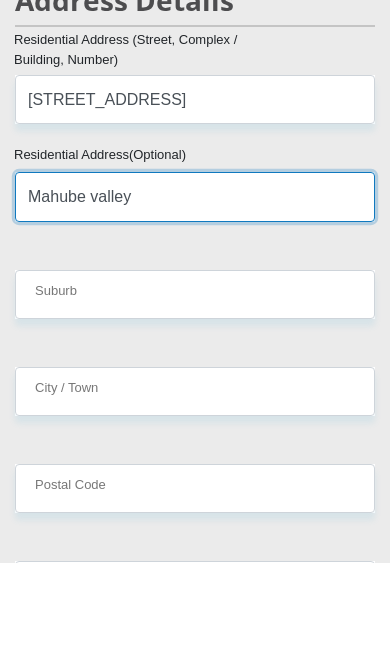 type on "Mahube valley" 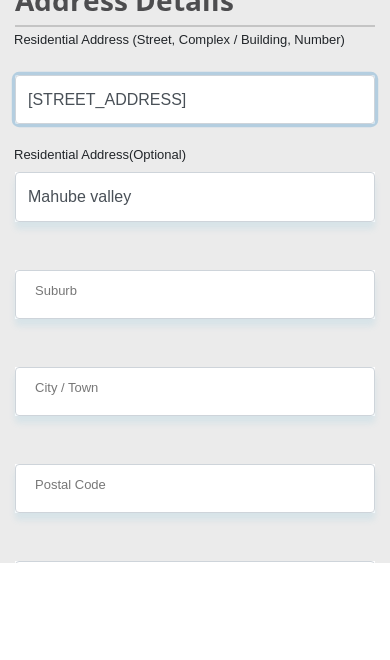 click on "[STREET_ADDRESS]" at bounding box center [195, 196] 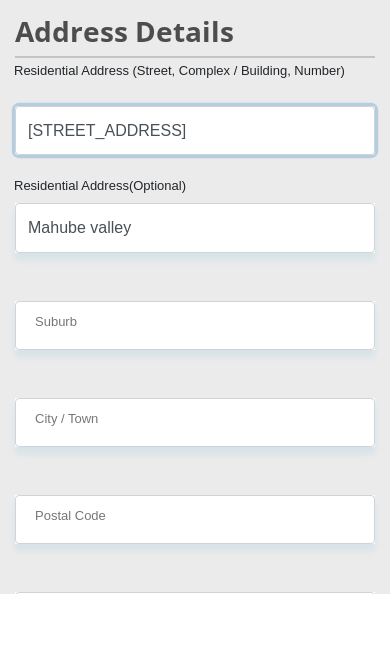 type on "[STREET_ADDRESS]" 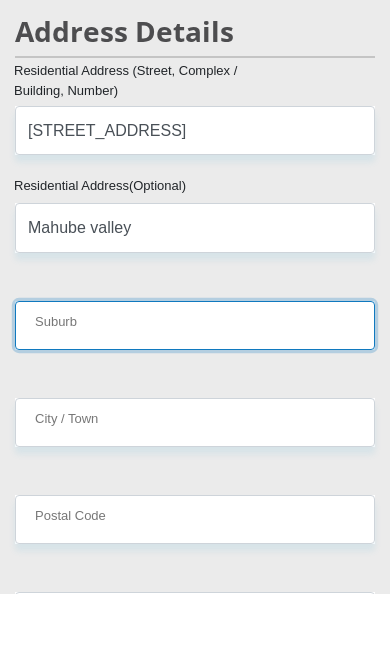 click on "Suburb" at bounding box center (195, 391) 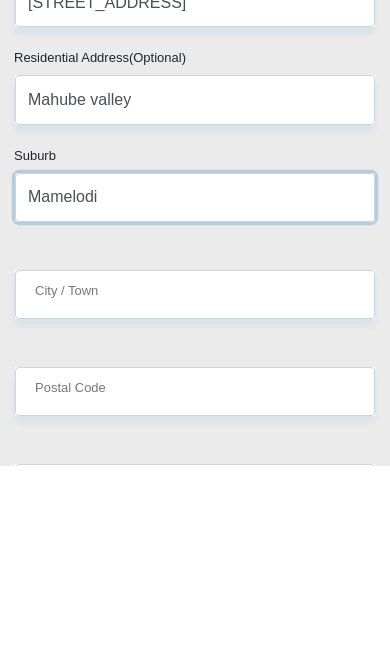 type on "Mamelodi" 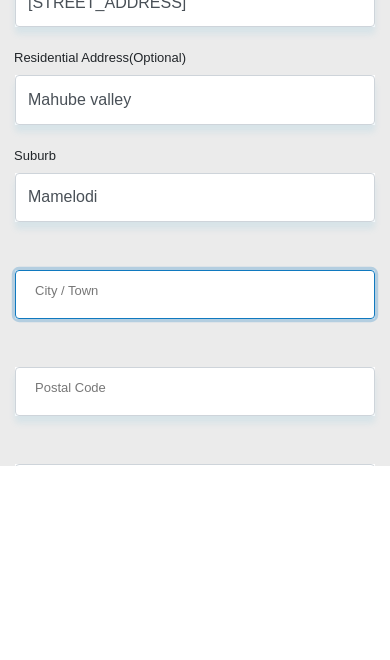 click on "City / Town" at bounding box center [195, 488] 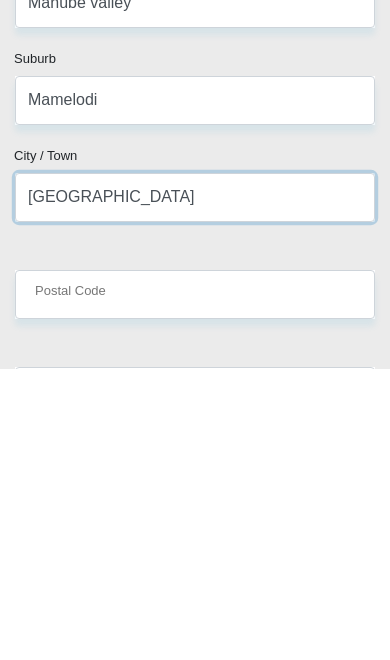 type on "[GEOGRAPHIC_DATA]" 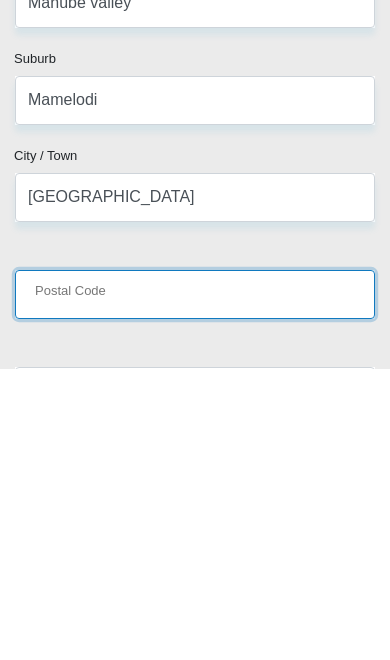 click on "Postal Code" at bounding box center [195, 585] 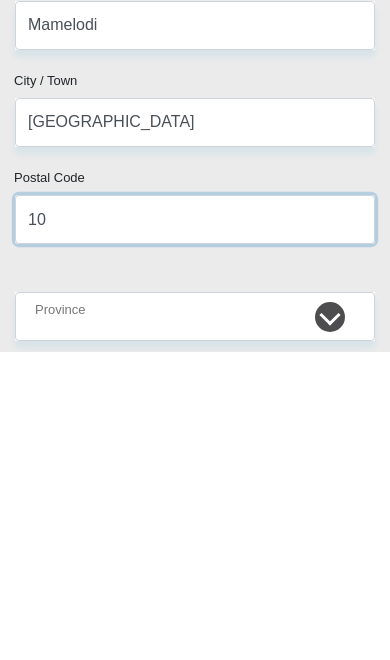 type on "1" 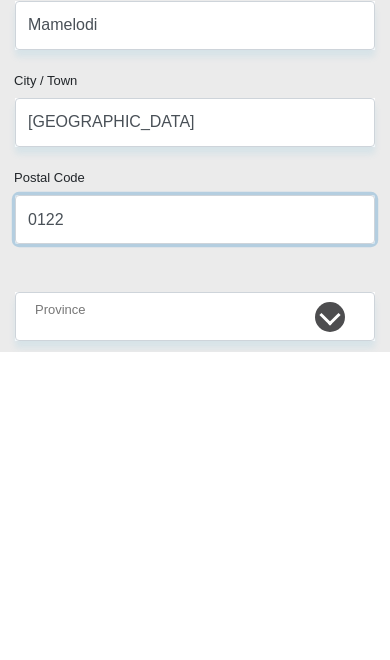 type on "0122" 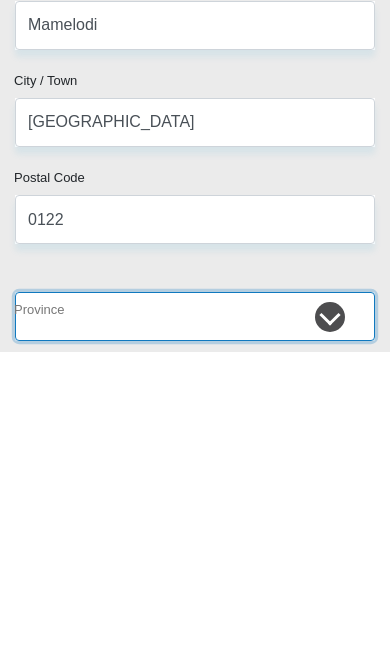 click on "Eastern Cape
Free State
[GEOGRAPHIC_DATA]
[GEOGRAPHIC_DATA][DATE]
[GEOGRAPHIC_DATA]
[GEOGRAPHIC_DATA]
[GEOGRAPHIC_DATA]
[GEOGRAPHIC_DATA]" at bounding box center (195, 624) 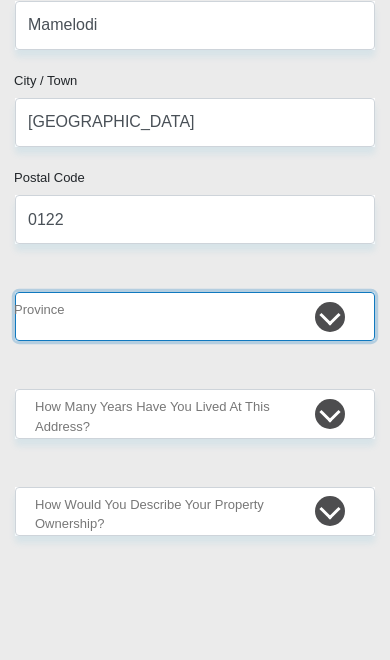 select on "Gauteng" 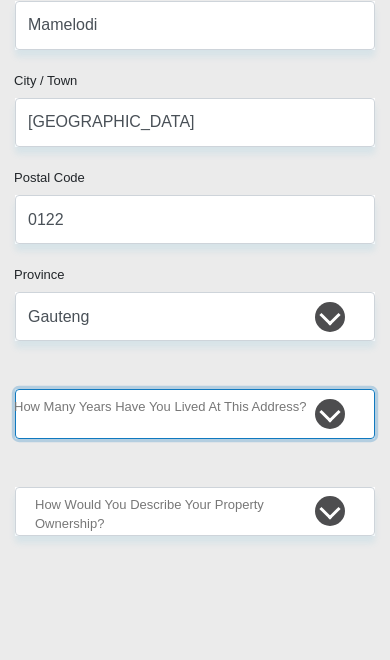 click on "less than 1 year
1-3 years
3-5 years
5+ years" at bounding box center (195, 413) 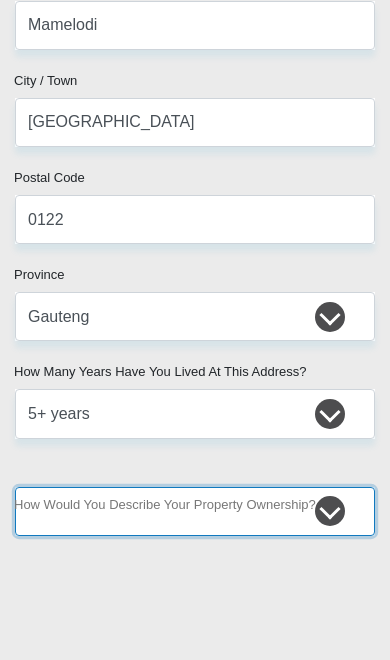 click on "Owned
Rented
Family Owned
Company Dwelling" at bounding box center (195, 511) 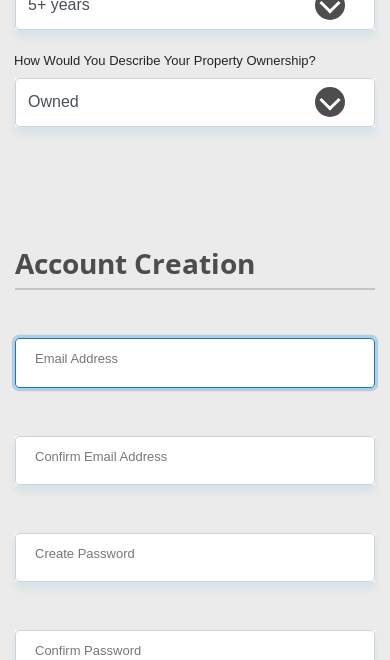 click on "Email Address" at bounding box center [195, 362] 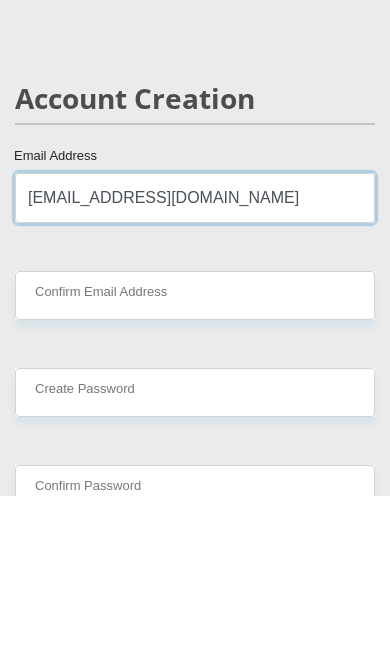 type on "[EMAIL_ADDRESS][DOMAIN_NAME]" 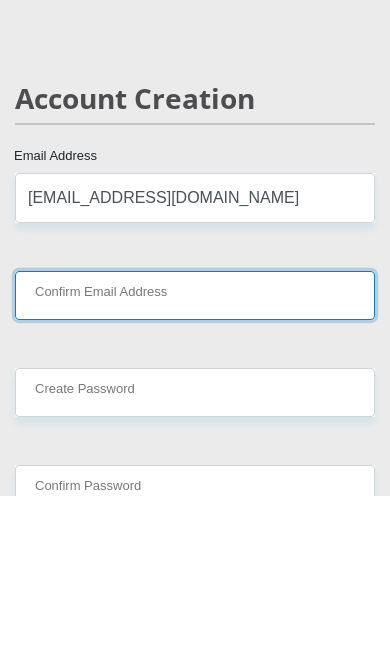 click on "Confirm Email Address" at bounding box center [195, 460] 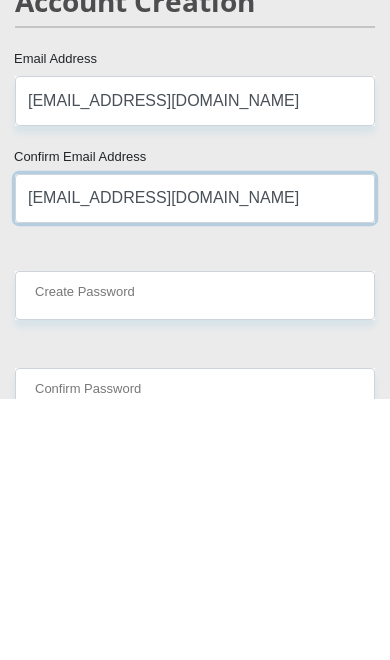 type on "[EMAIL_ADDRESS][DOMAIN_NAME]" 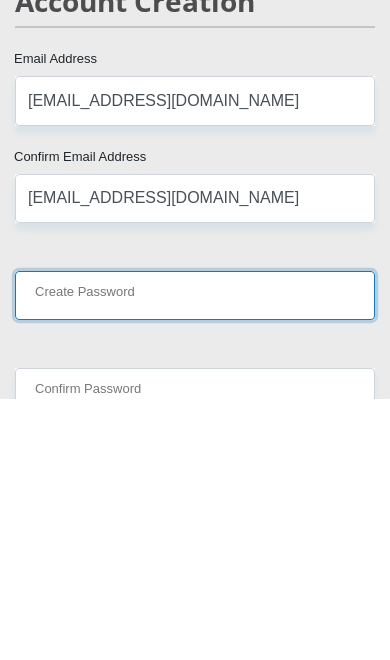 click on "Create Password" at bounding box center (195, 557) 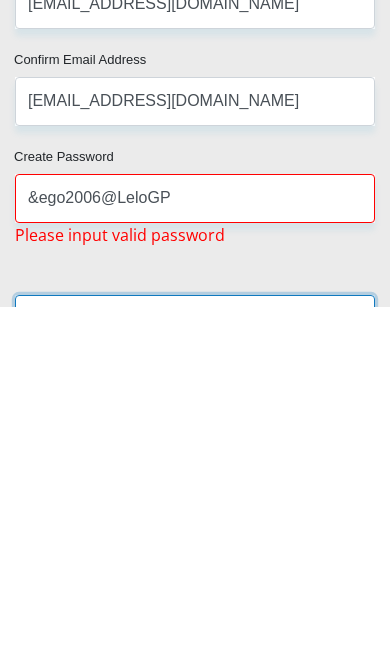 click on "Confirm Password" at bounding box center [195, 672] 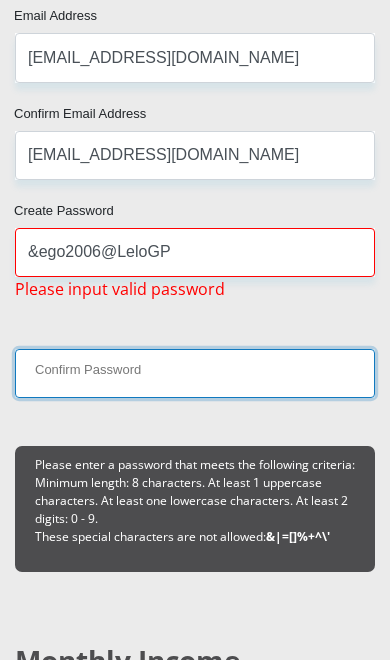 click on "Confirm Password" at bounding box center [195, 373] 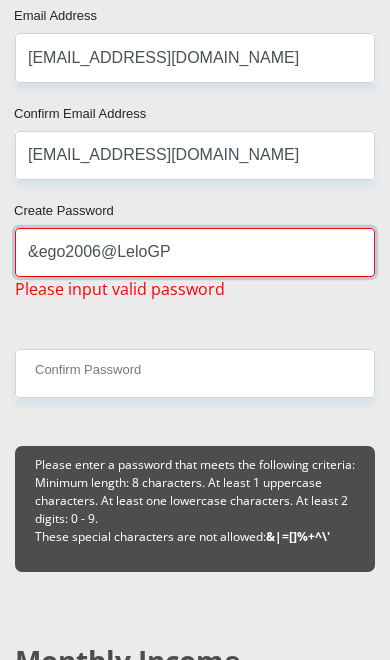 click on "&ego2006@LeloGP" at bounding box center (195, 252) 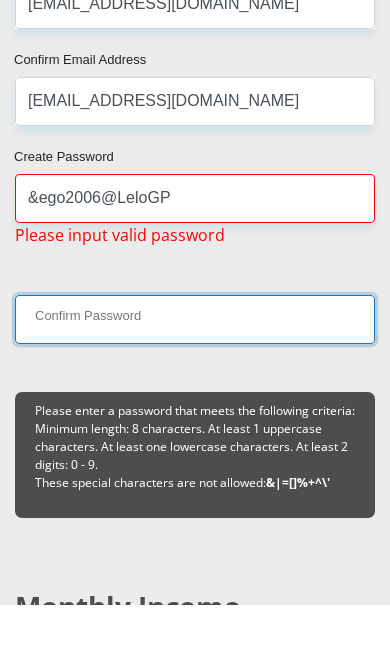 click on "Confirm Password" at bounding box center [195, 374] 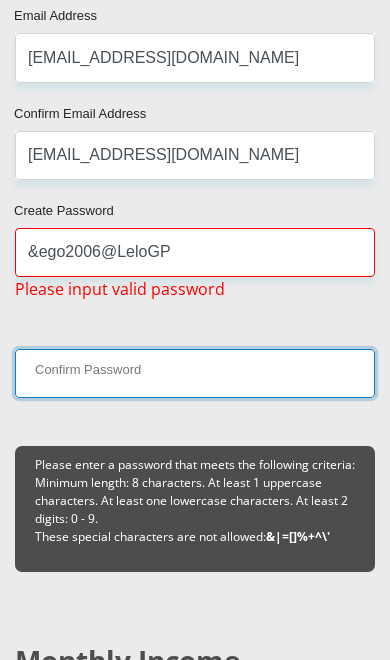 click on "Confirm Password" at bounding box center [195, 373] 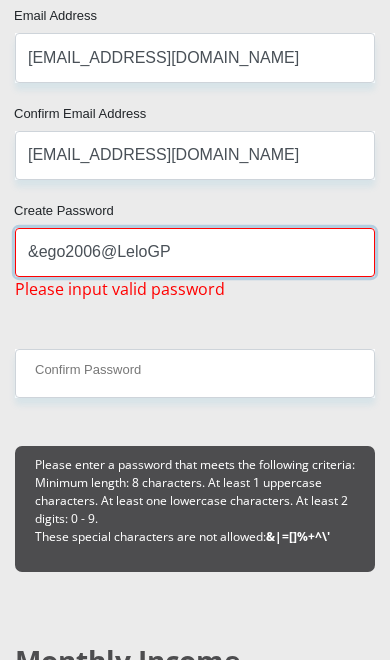 click on "&ego2006@LeloGP" at bounding box center (195, 252) 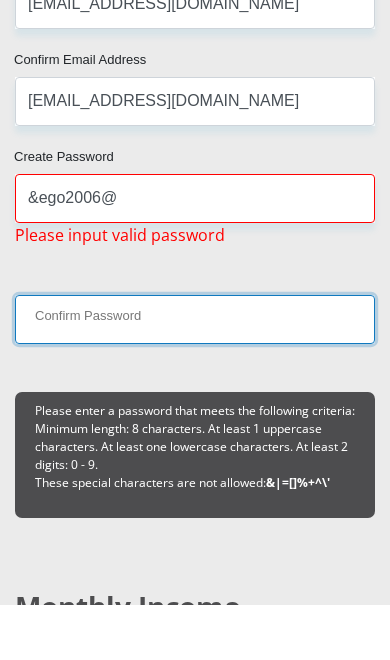 click on "Confirm Password" at bounding box center [195, 374] 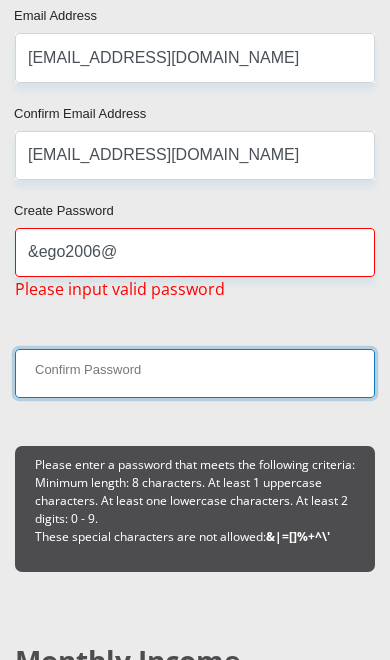 click on "Confirm Password" at bounding box center [195, 373] 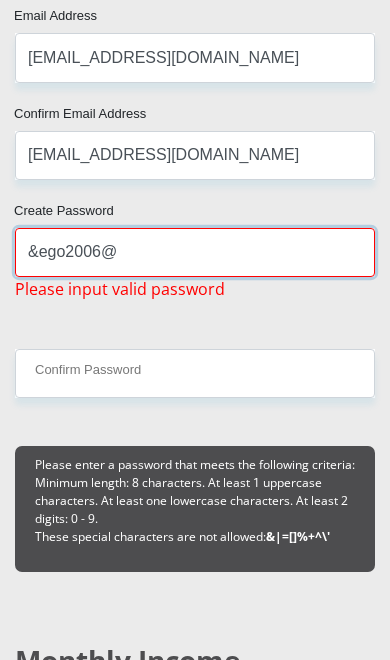 click on "&ego2006@" at bounding box center [195, 252] 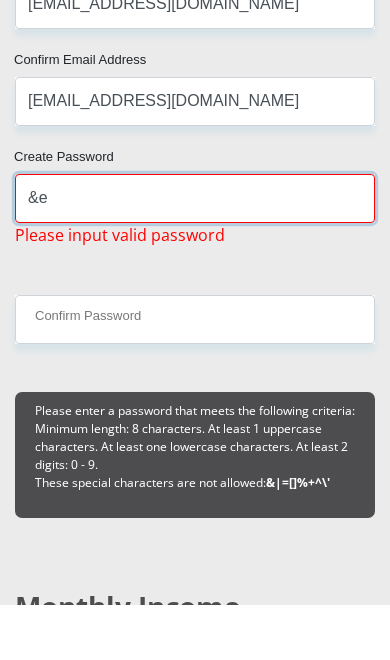 type on "&" 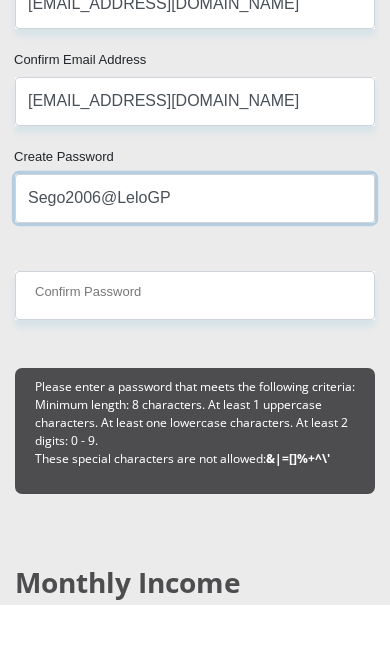 type on "Sego2006@LeloGP" 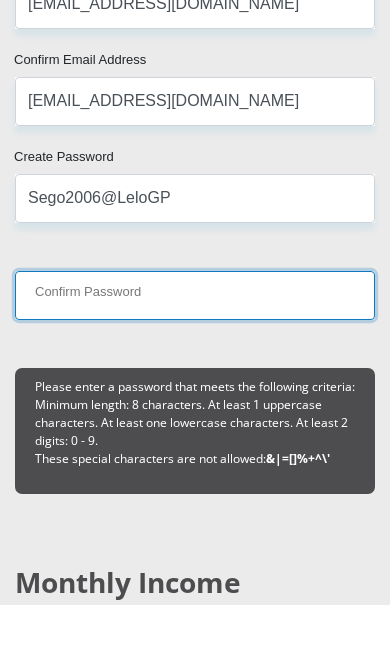 click on "Confirm Password" at bounding box center [195, 350] 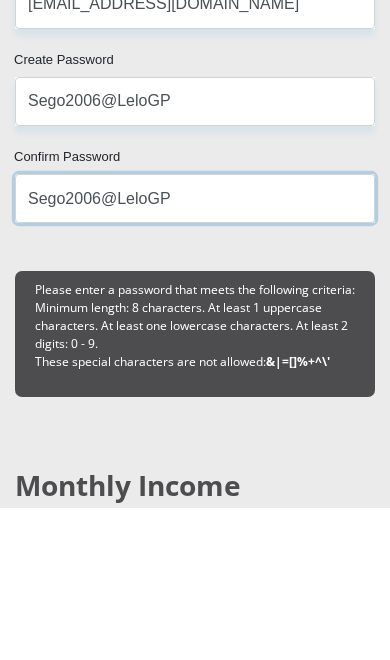 type on "Sego2006@LeloGP" 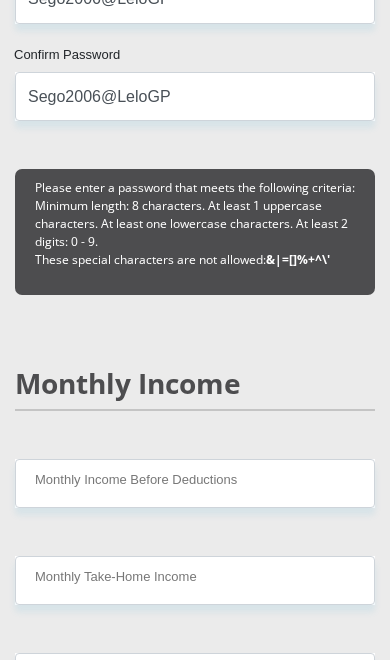 scroll, scrollTop: 2738, scrollLeft: 3, axis: both 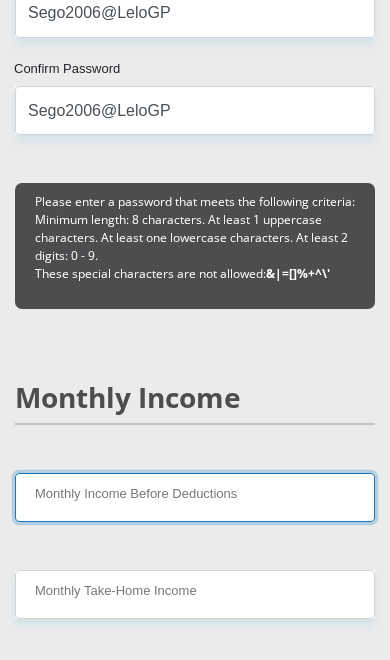 click on "Monthly Income Before Deductions" at bounding box center (195, 497) 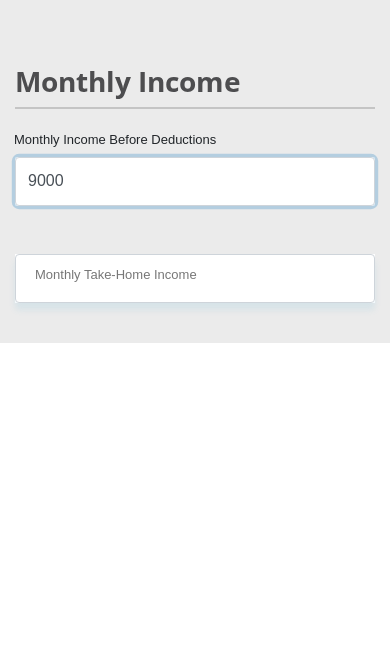 type on "9000" 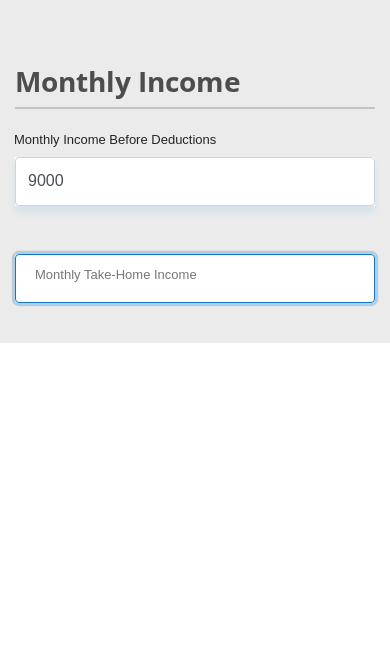 click on "Monthly Take-Home Income" at bounding box center (195, 595) 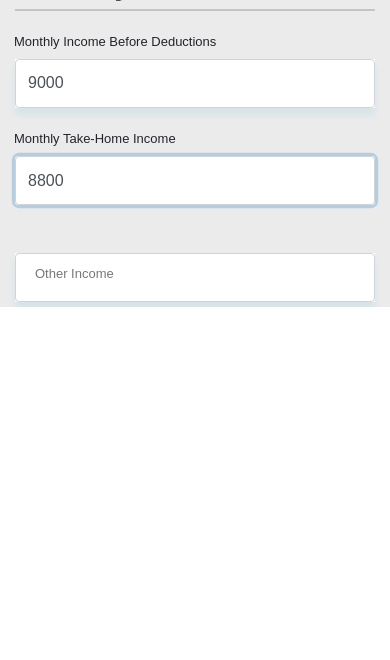 type on "8800" 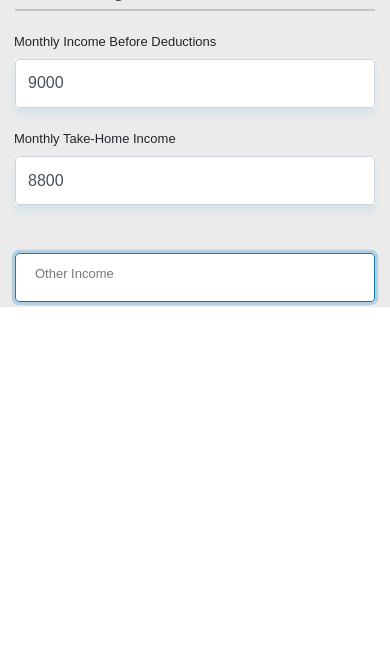 click on "Other Income" at bounding box center (195, 630) 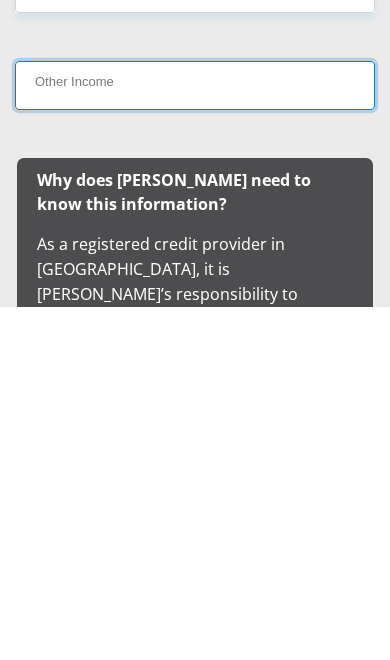 scroll, scrollTop: 2994, scrollLeft: 0, axis: vertical 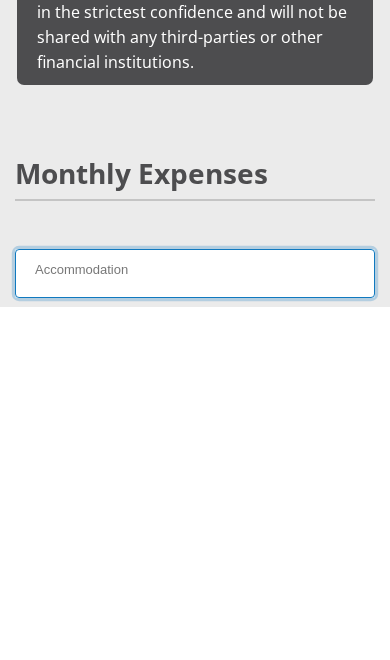 click on "Accommodation" at bounding box center (195, 626) 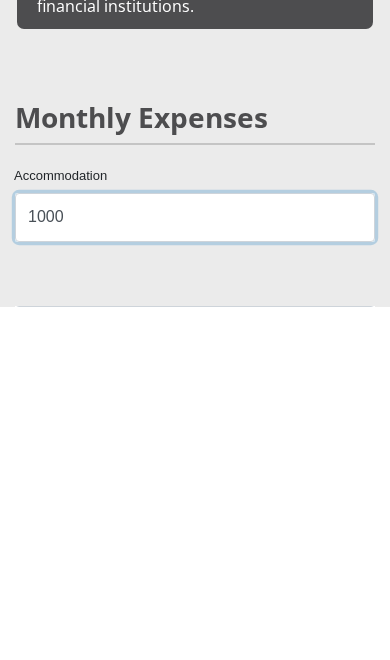 type on "1000" 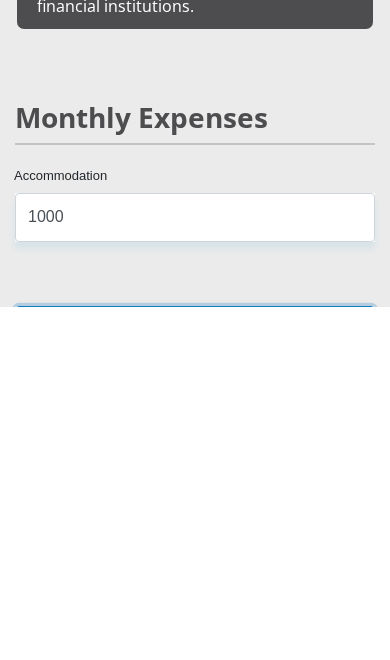 click on "Transport" at bounding box center (195, 683) 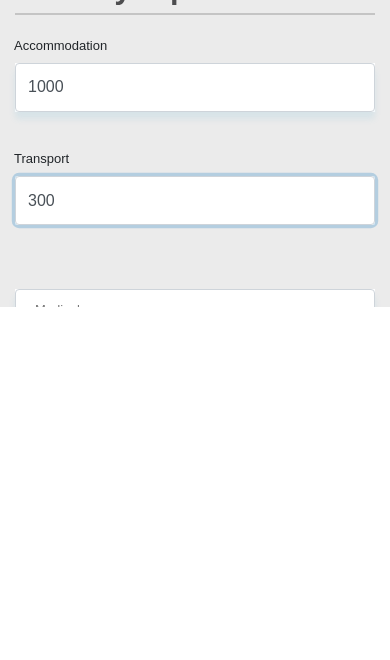 scroll, scrollTop: 3747, scrollLeft: 0, axis: vertical 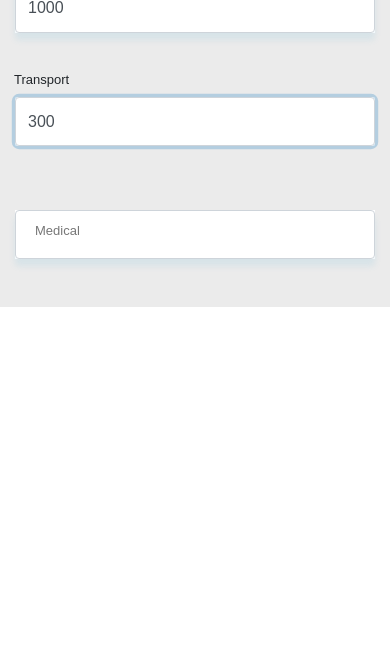 type on "300" 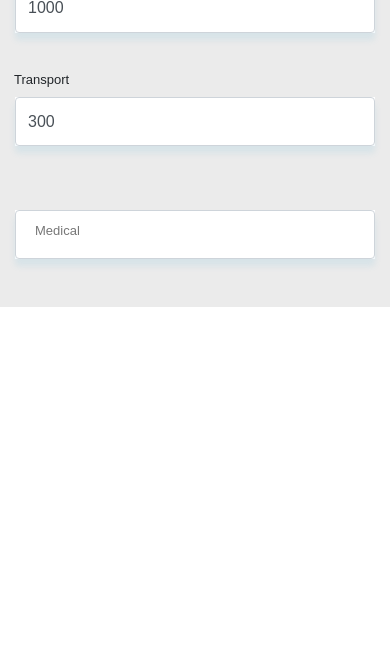click on "Food" at bounding box center (195, 700) 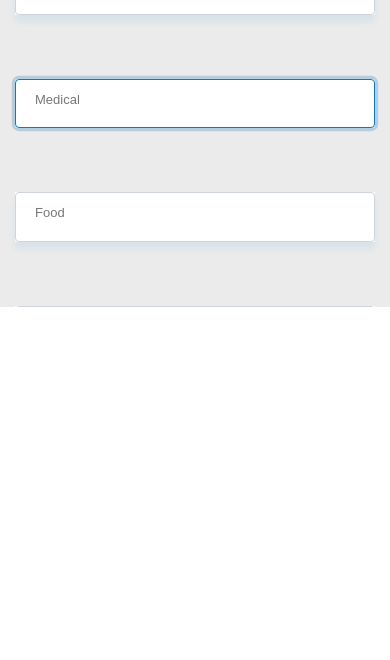 click on "Medical" at bounding box center [195, 456] 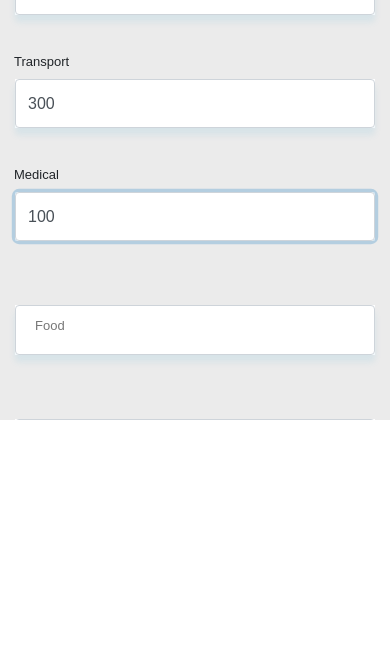 type on "100" 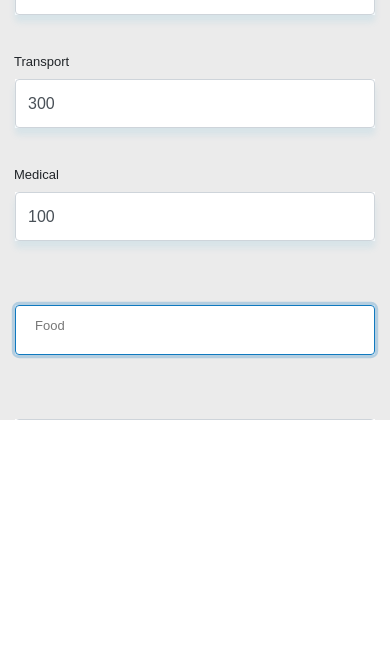 click on "Food" at bounding box center [195, 569] 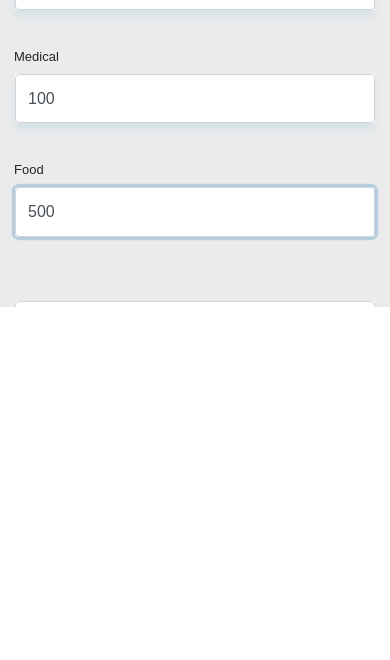 scroll, scrollTop: 3932, scrollLeft: 0, axis: vertical 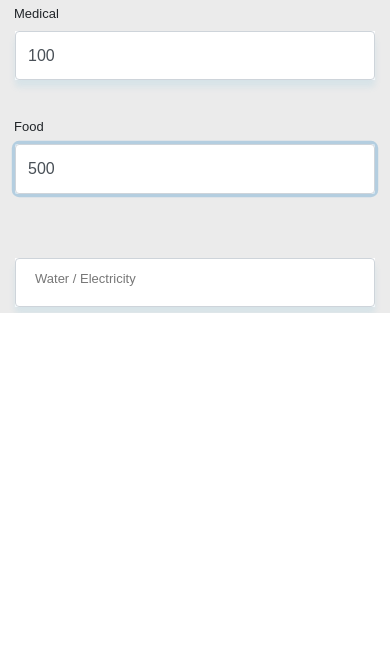 type on "500" 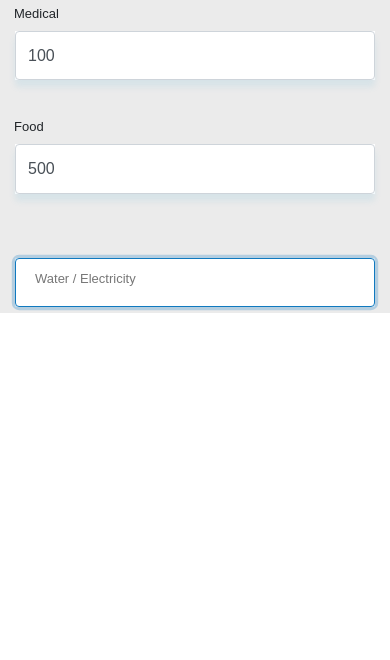 click on "Water / Electricity" at bounding box center (195, 629) 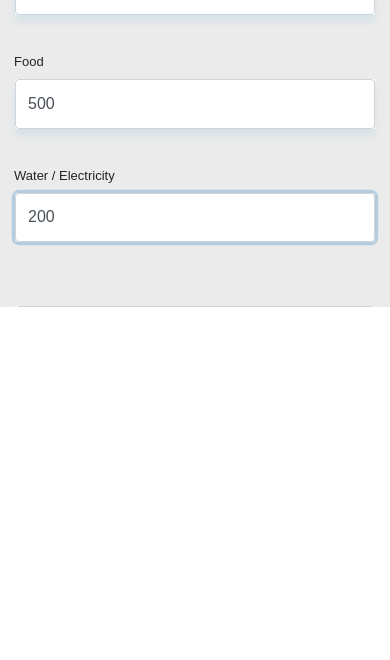 type on "200" 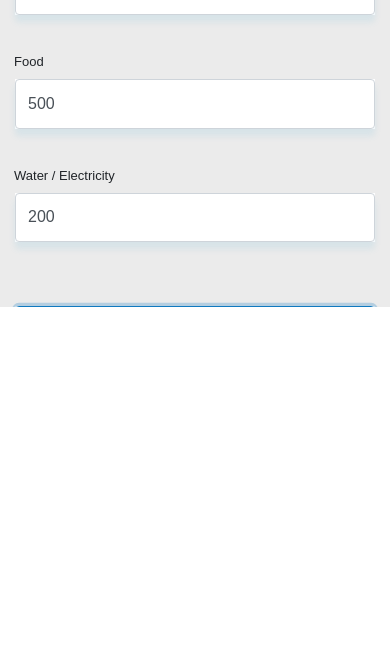 click on "Education" at bounding box center [195, 683] 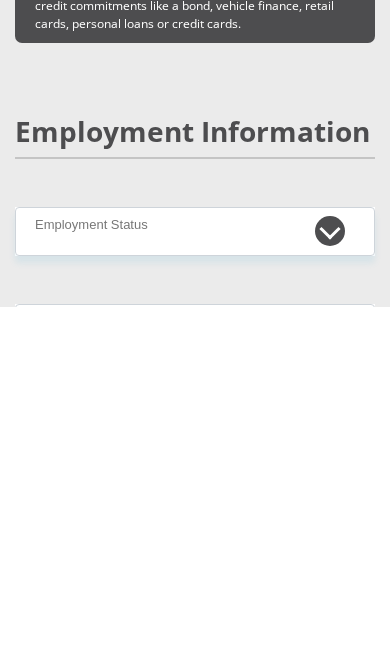 scroll, scrollTop: 4538, scrollLeft: 0, axis: vertical 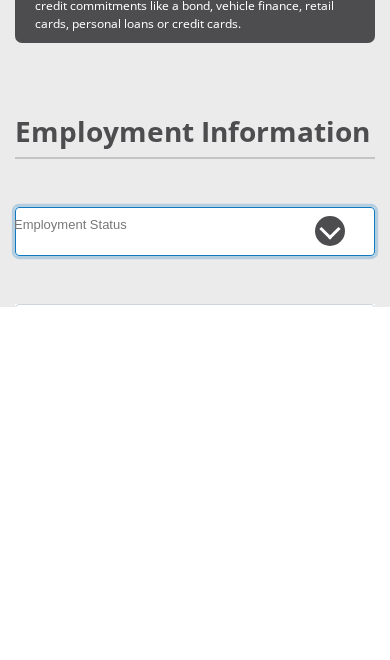 click on "Permanent/Full-time
Part-time/Casual
[DEMOGRAPHIC_DATA] Worker
Self-Employed
Housewife
Retired
Student
Medically Boarded
Disability
Unemployed" at bounding box center (195, 584) 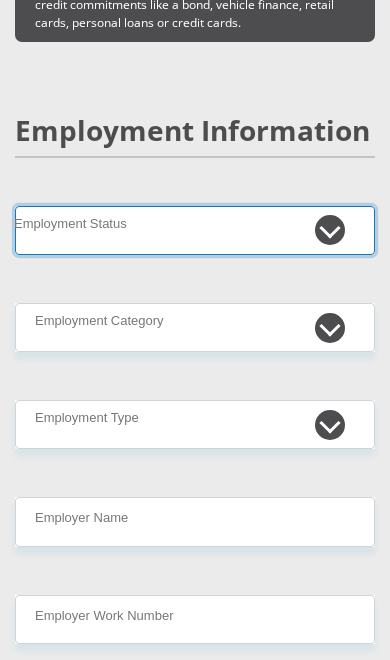 select on "4" 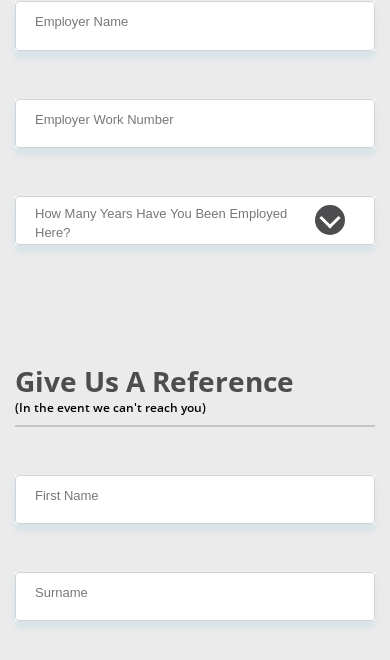 scroll, scrollTop: 5389, scrollLeft: 0, axis: vertical 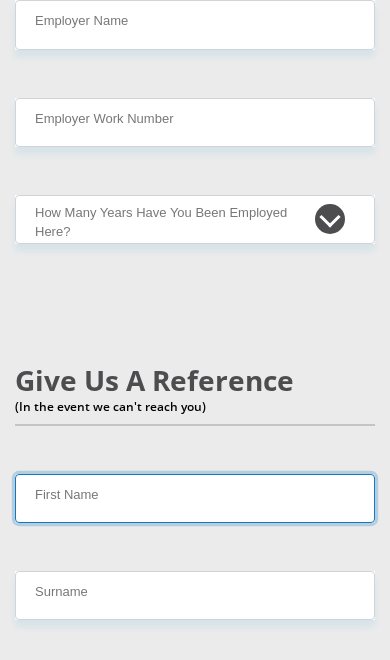 click on "First Name" at bounding box center [195, 498] 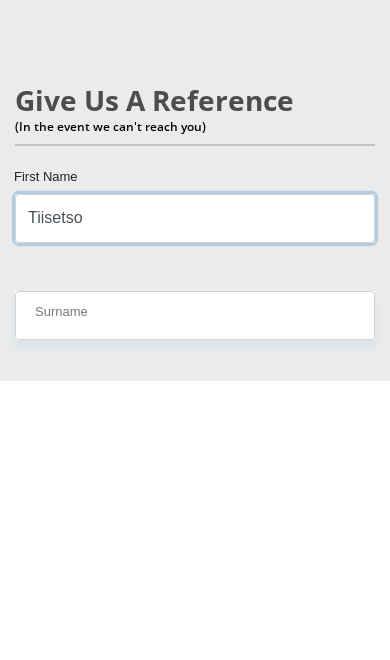 type on "Tiisetso" 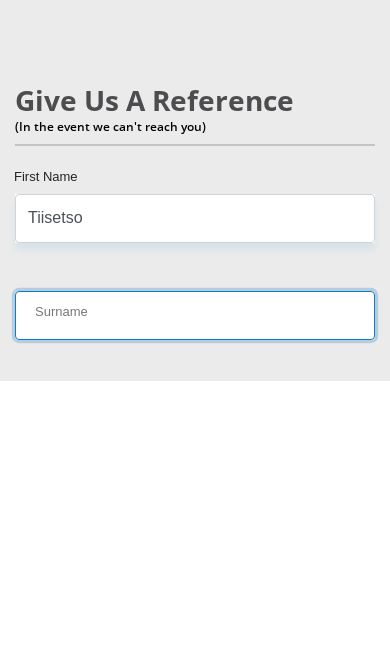 click on "Surname" at bounding box center [195, 595] 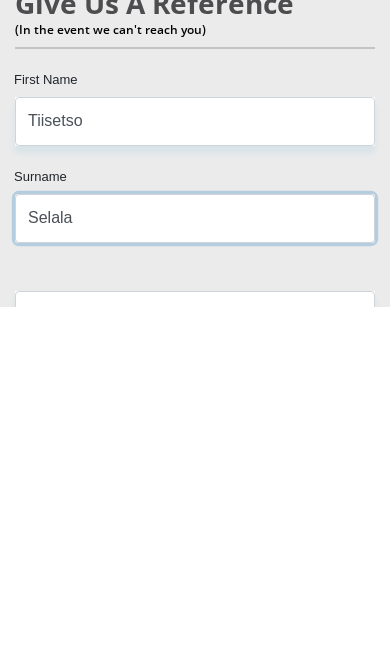 type on "Selala" 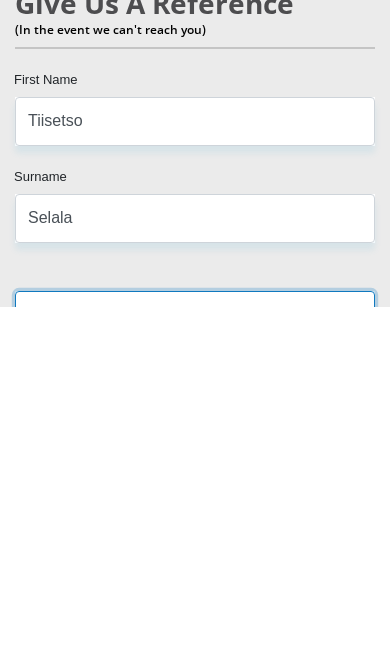 click on "Mobile Number" at bounding box center [195, 668] 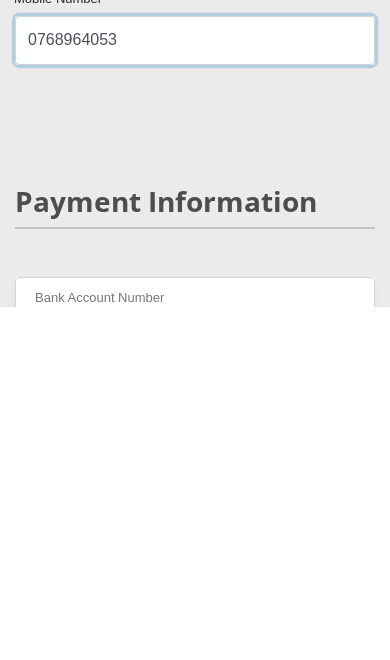 type on "0768964053" 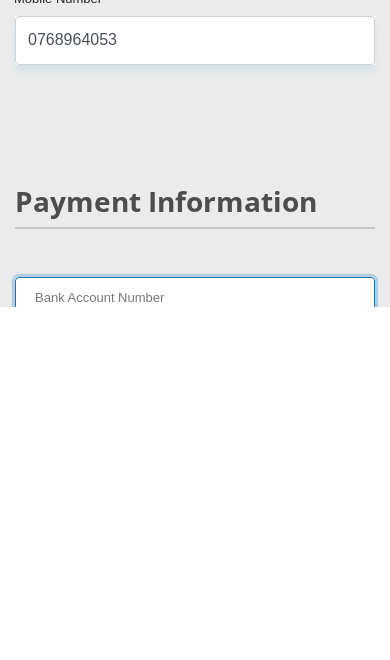 click on "Bank Account Number" at bounding box center (195, 654) 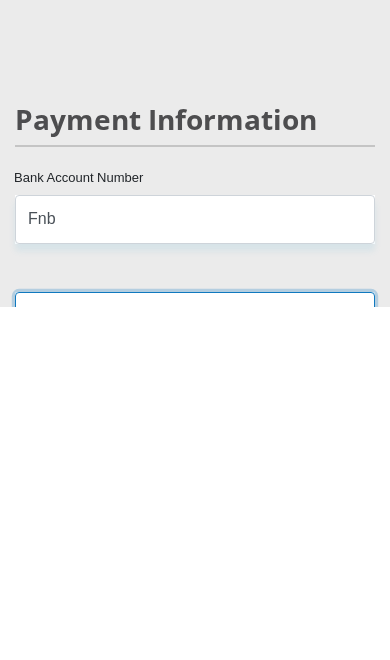 click on "Branch Number" at bounding box center [195, 669] 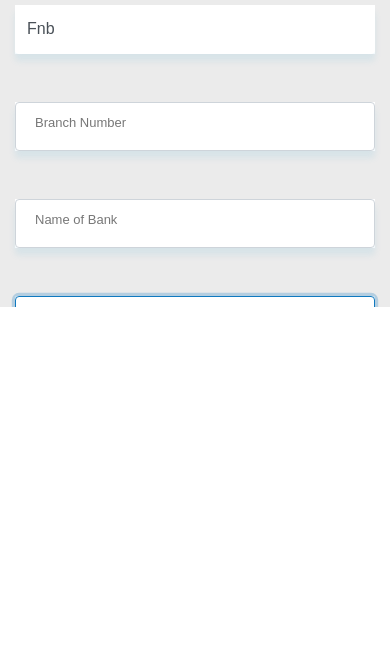 click on "Branch Name" at bounding box center (195, 673) 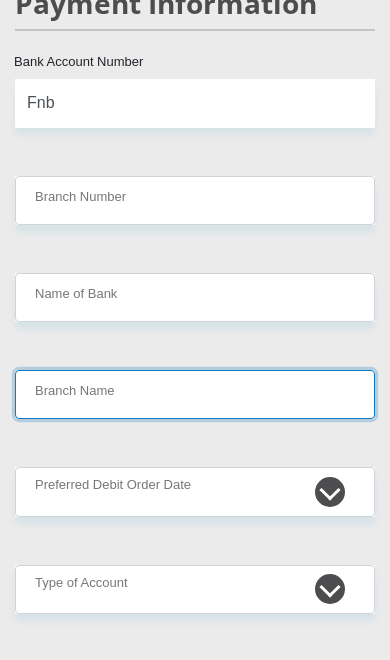 click on "Branch Name" at bounding box center [195, 394] 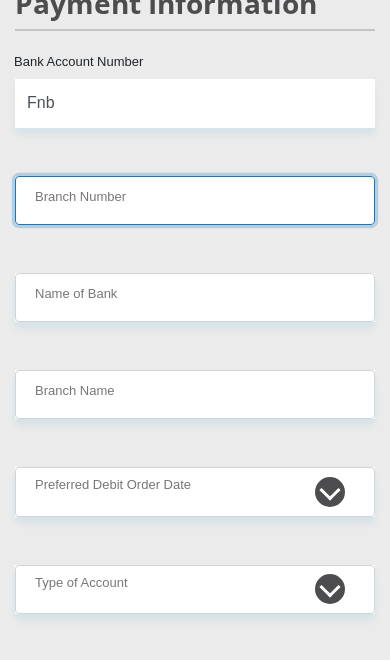 click on "Branch Number" at bounding box center (195, 200) 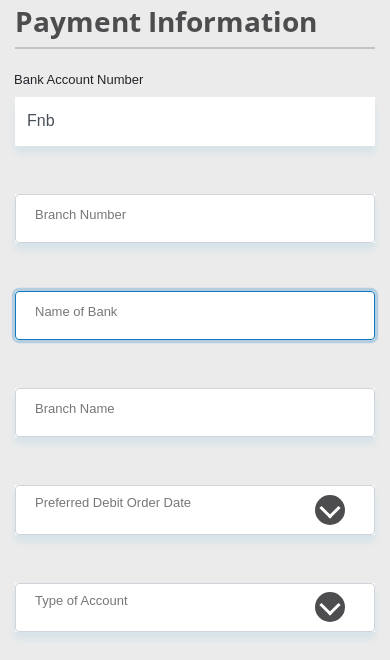 click on "Name of Bank" at bounding box center [195, 315] 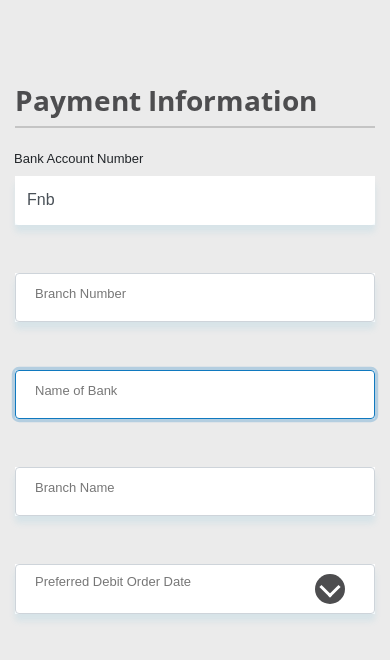 click on "Name of Bank" at bounding box center (195, 394) 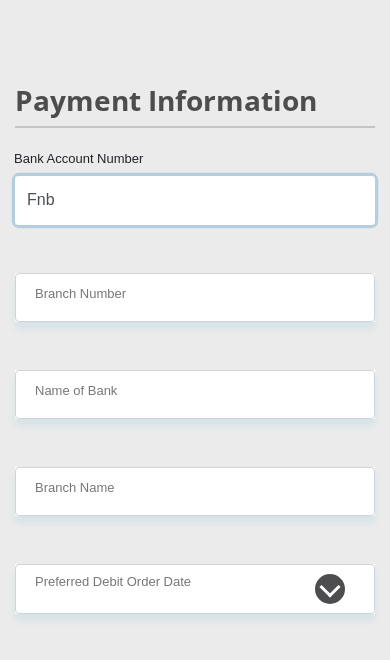 click on "Fnb" at bounding box center (195, 200) 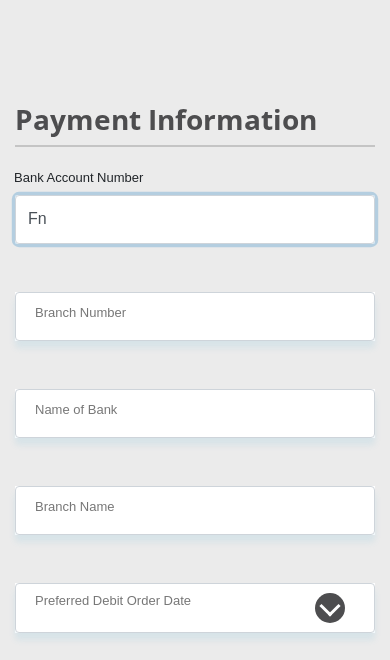 type on "F" 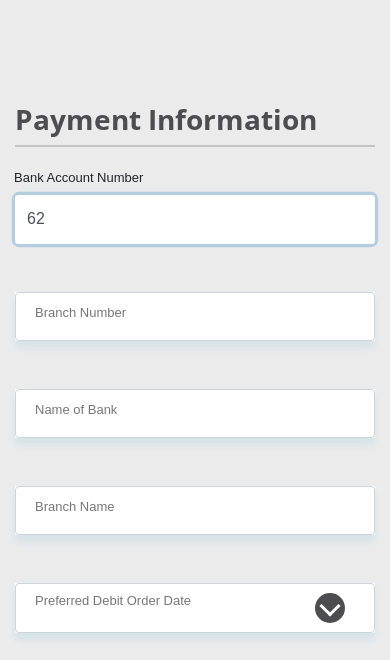 scroll, scrollTop: 6123, scrollLeft: 0, axis: vertical 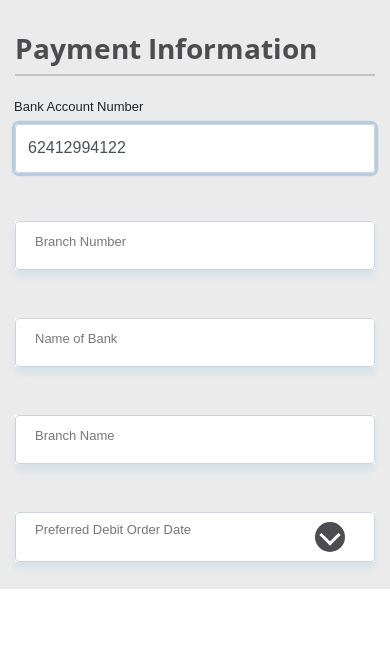 type on "62412994122" 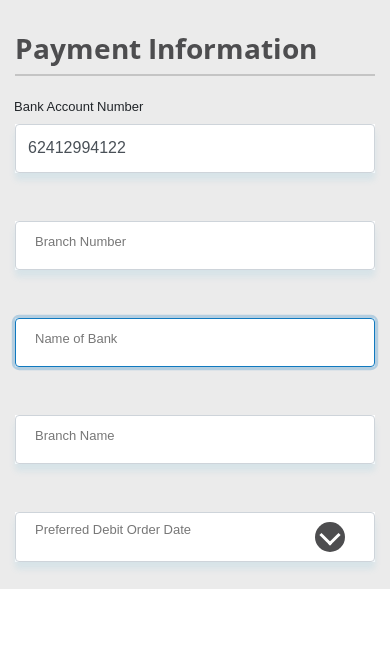 click on "Name of Bank" at bounding box center [195, 413] 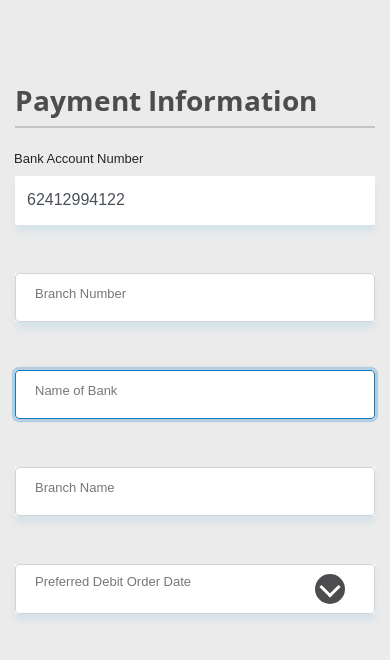 click on "Name of Bank" at bounding box center [195, 394] 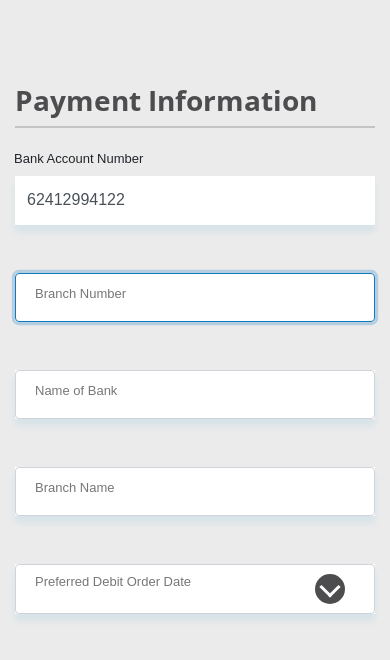 click on "Branch Number" at bounding box center (195, 297) 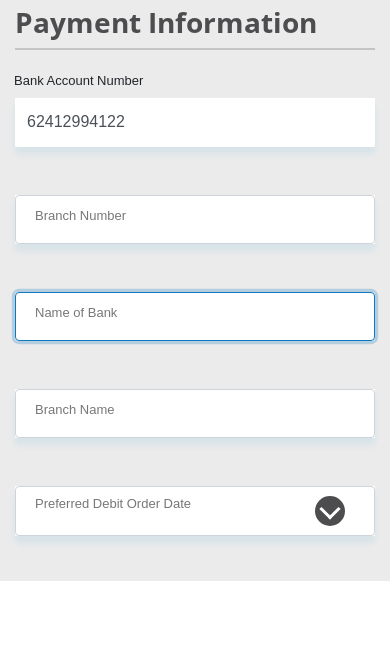 click on "Name of Bank" at bounding box center (195, 395) 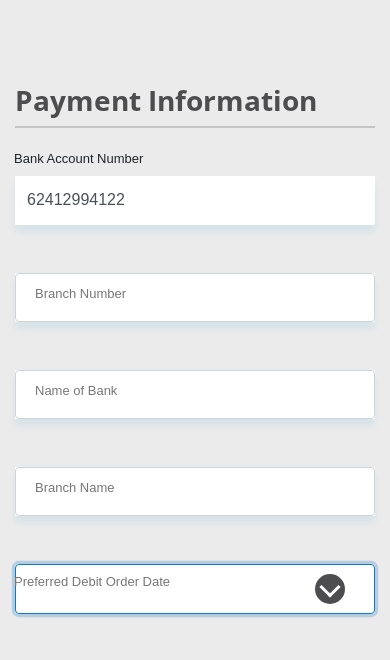 click on "1st
2nd
3rd
4th
5th
7th
18th
19th
20th
21st
22nd
23rd
24th
25th
26th
27th
28th
29th
30th" at bounding box center [195, 588] 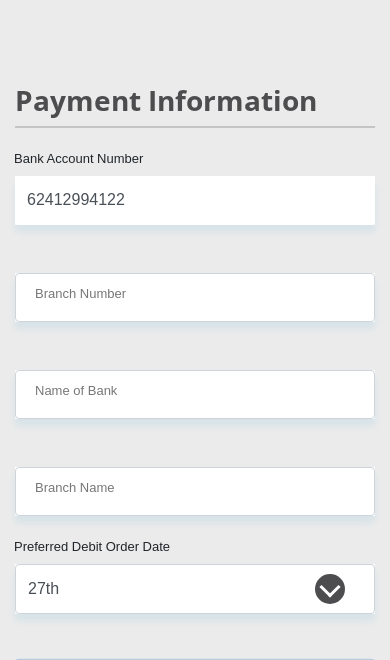 click on "Cheque
Savings" at bounding box center [195, 686] 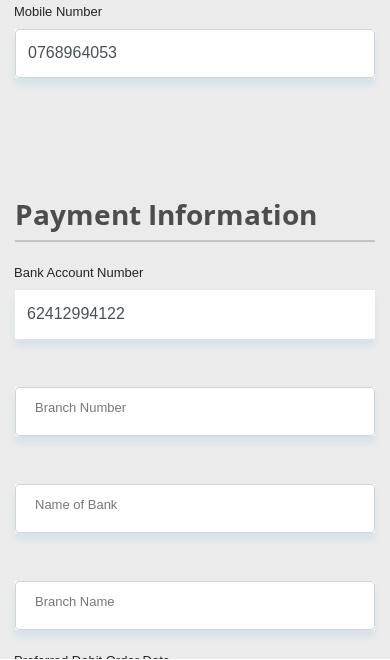 scroll, scrollTop: 6028, scrollLeft: 0, axis: vertical 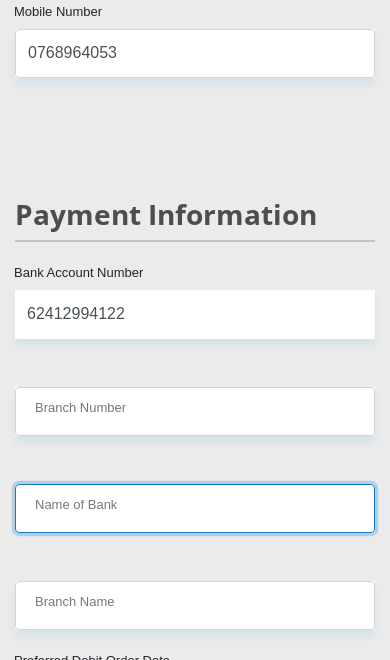 click on "Name of Bank" at bounding box center [195, 508] 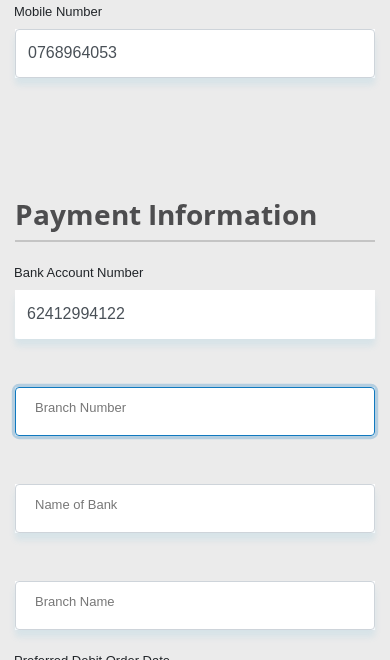 click on "Branch Number" at bounding box center [195, 411] 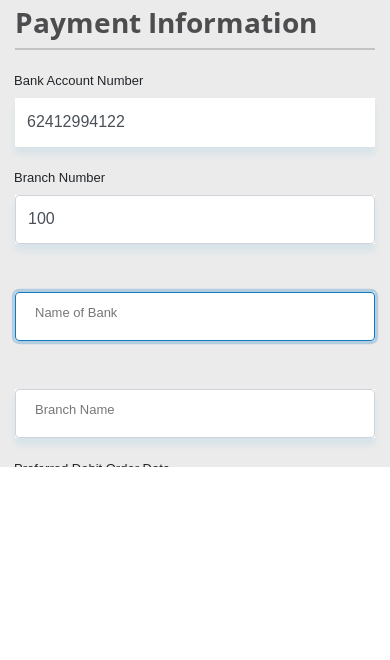 click on "Name of Bank" at bounding box center [195, 509] 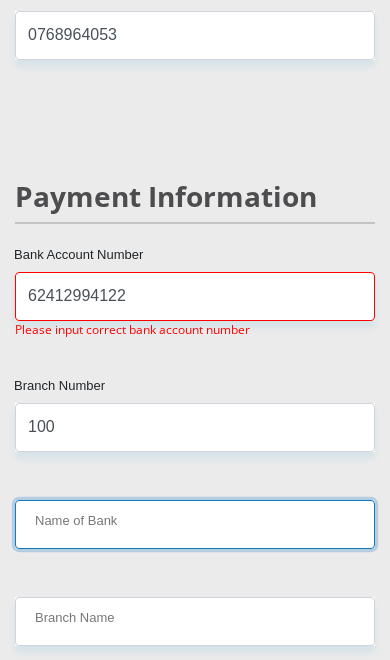 scroll, scrollTop: 6044, scrollLeft: 0, axis: vertical 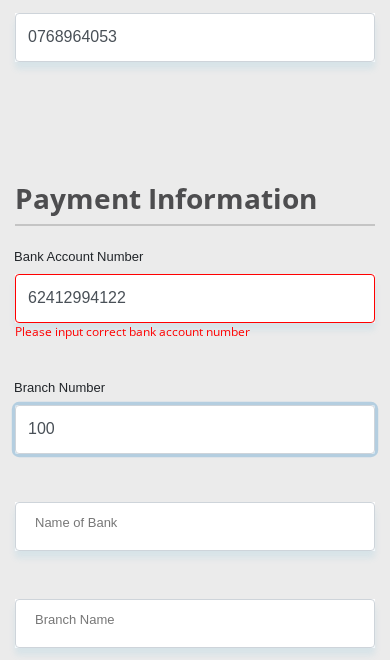click on "100" at bounding box center (195, 429) 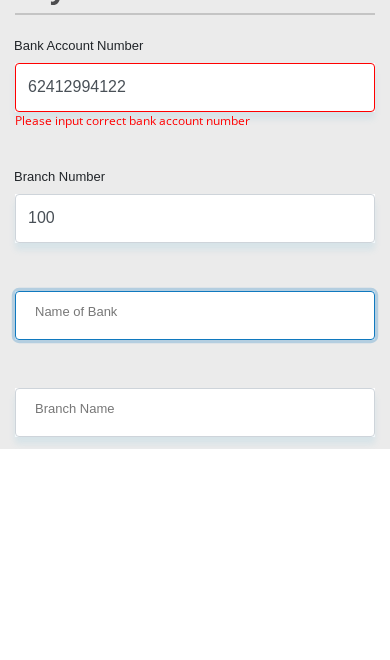 click on "Mr
Ms
Mrs
Dr
[PERSON_NAME]
Title
[PERSON_NAME]
First Name
Mathidi
Surname
8305290402085
South African ID Number
Please input valid ID number
[GEOGRAPHIC_DATA]
[GEOGRAPHIC_DATA]
[GEOGRAPHIC_DATA]
[GEOGRAPHIC_DATA]
[GEOGRAPHIC_DATA]
[GEOGRAPHIC_DATA] [GEOGRAPHIC_DATA]
[GEOGRAPHIC_DATA]
[GEOGRAPHIC_DATA]
[GEOGRAPHIC_DATA]
[GEOGRAPHIC_DATA]
[GEOGRAPHIC_DATA]
[GEOGRAPHIC_DATA]
[GEOGRAPHIC_DATA]" at bounding box center [195, -1093] 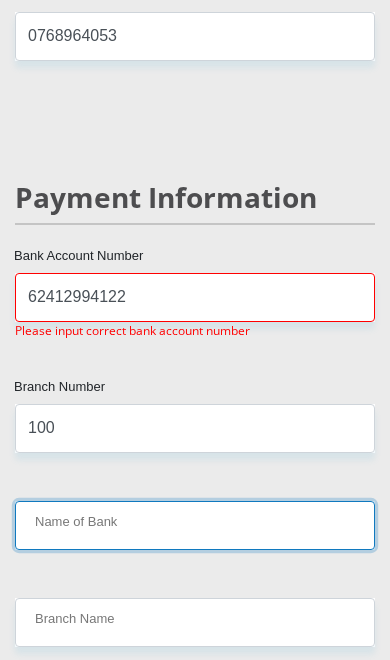 scroll, scrollTop: 6044, scrollLeft: 0, axis: vertical 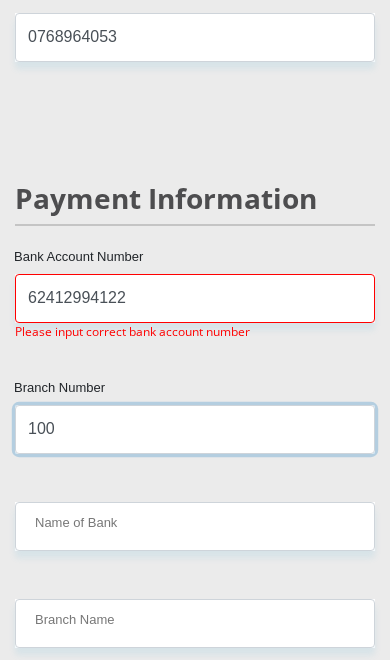 click on "100" at bounding box center [195, 429] 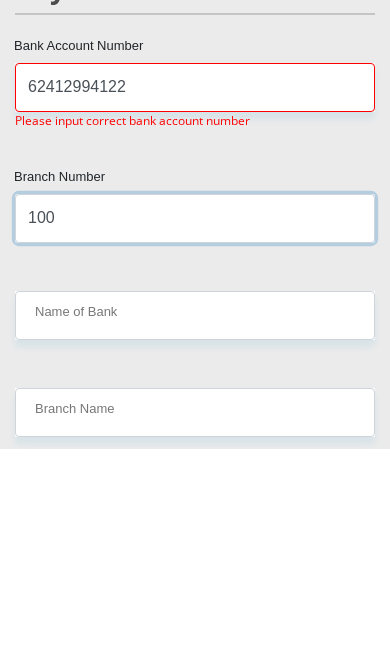 click on "100" at bounding box center [195, 429] 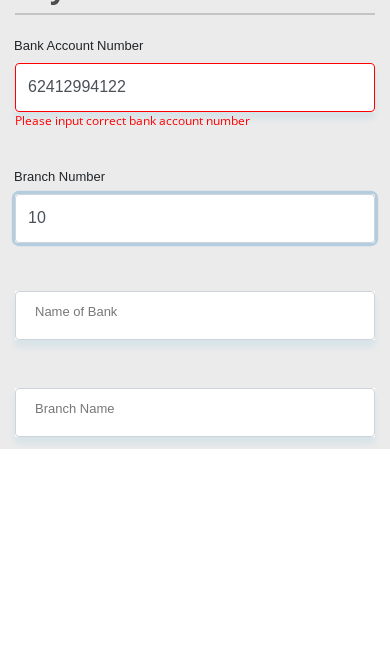 type on "1" 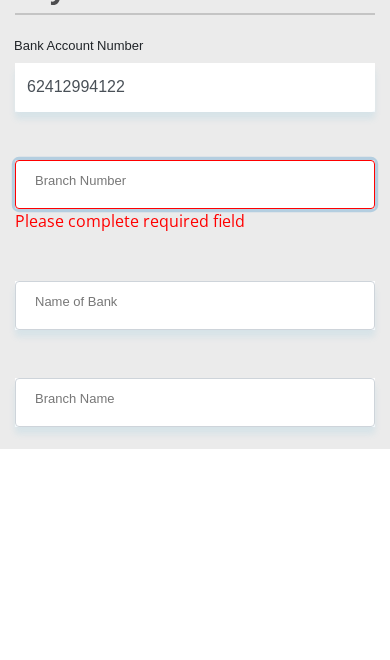 scroll, scrollTop: 6221, scrollLeft: 0, axis: vertical 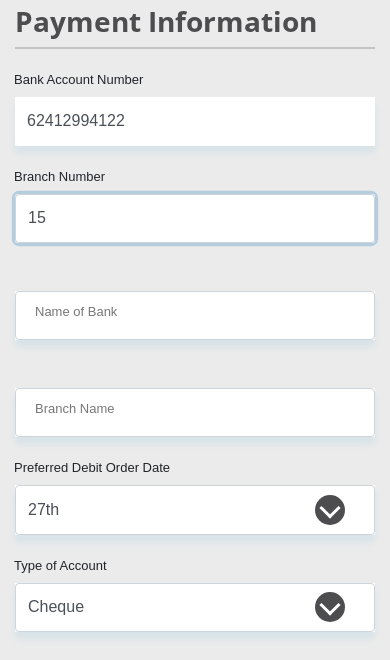 type on "1" 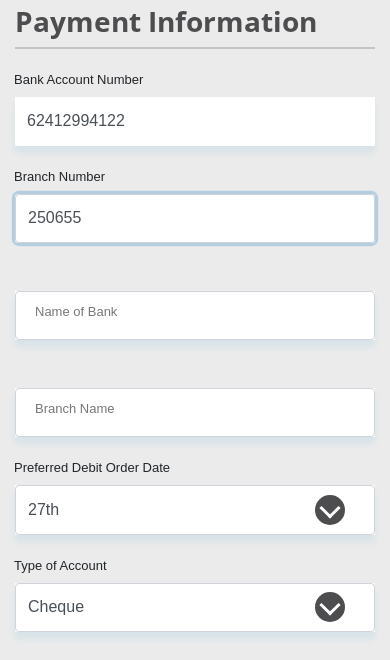 type on "250655" 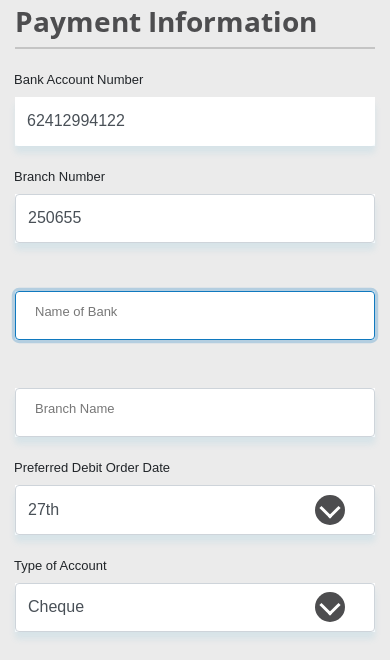 click on "Name of Bank" at bounding box center [195, 315] 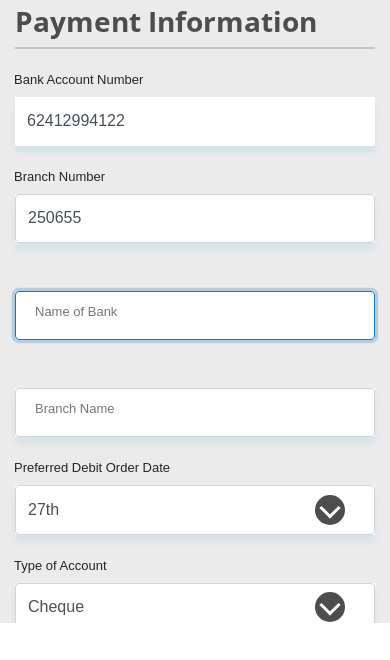 type on "FIRSTRAND BANK" 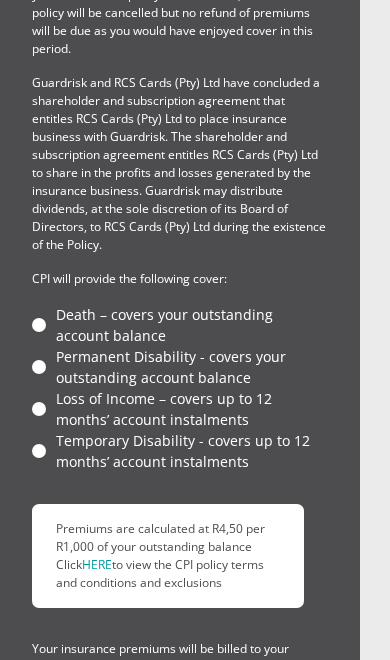 scroll, scrollTop: 7621, scrollLeft: 15, axis: both 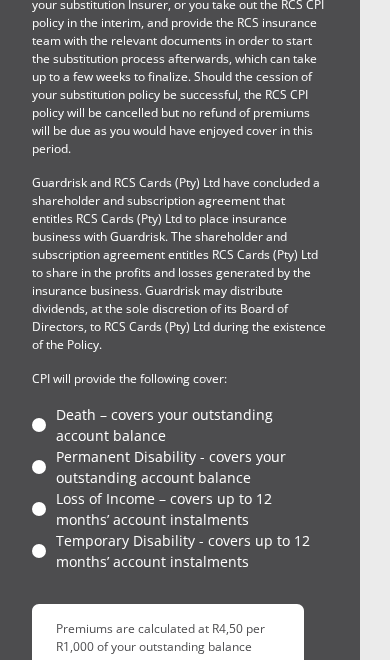 click on "Death – covers your outstanding account balance" at bounding box center (180, 425) 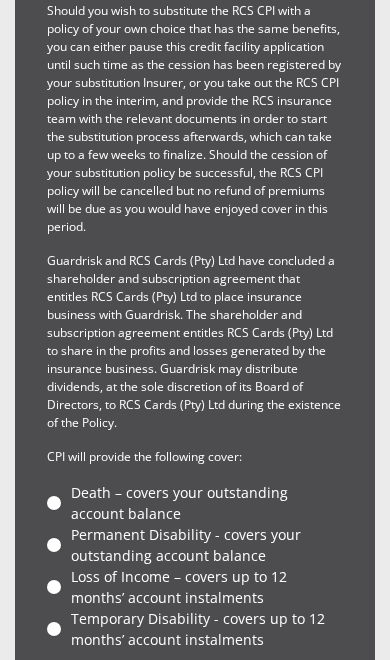 scroll, scrollTop: 7444, scrollLeft: 0, axis: vertical 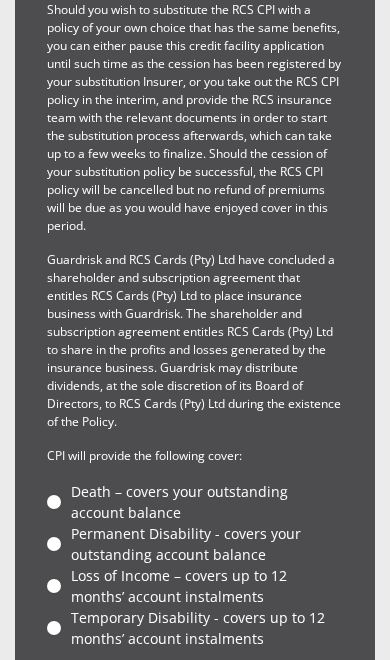 click on "Temporary Disability - covers up to 12 months’ account instalments" at bounding box center (195, 628) 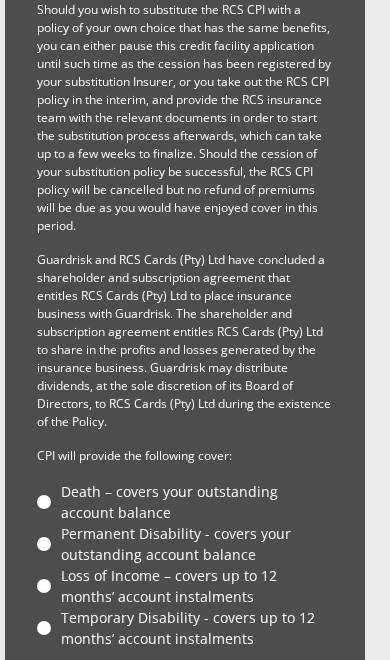 click on "Permanent Disability - covers your outstanding account balance" at bounding box center (185, 544) 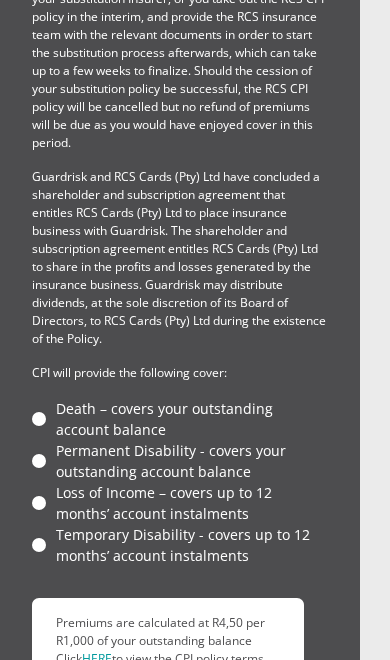 scroll, scrollTop: 7528, scrollLeft: 15, axis: both 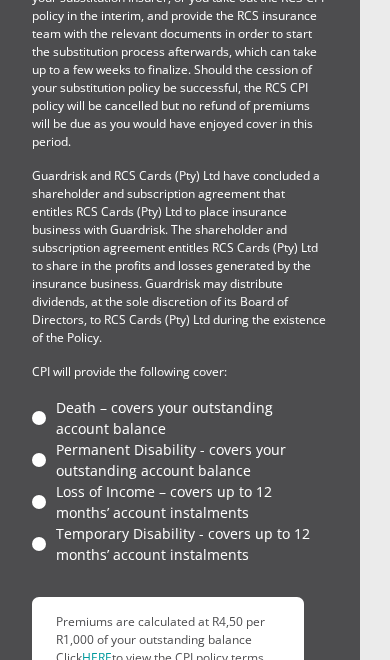 click on "Temporary Disability - covers up to 12 months’ account instalments" at bounding box center (180, 544) 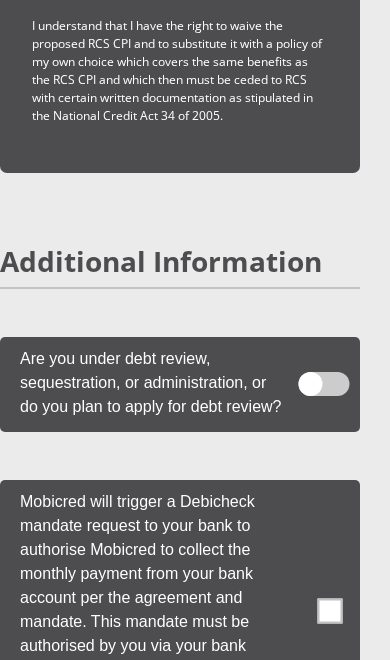 scroll, scrollTop: 8451, scrollLeft: 15, axis: both 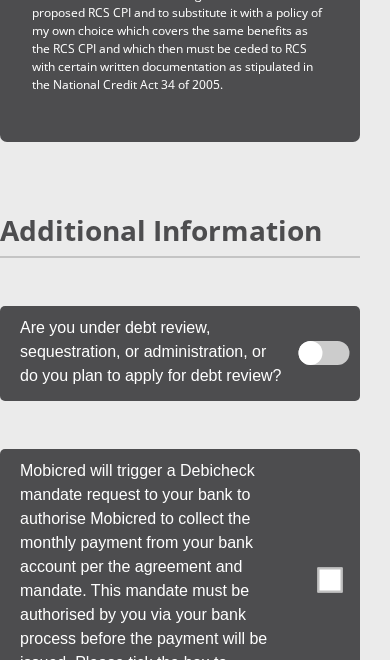 click at bounding box center (330, 580) 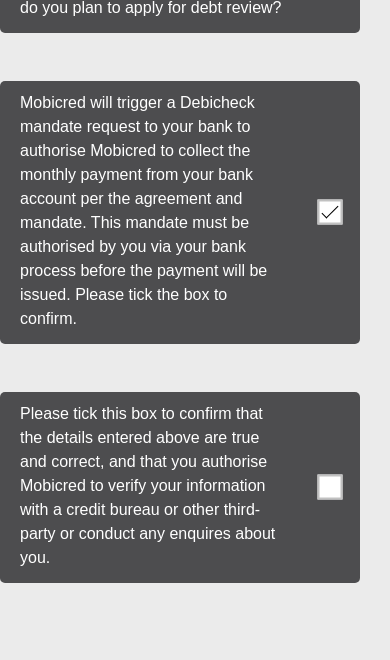 scroll, scrollTop: 8819, scrollLeft: 15, axis: both 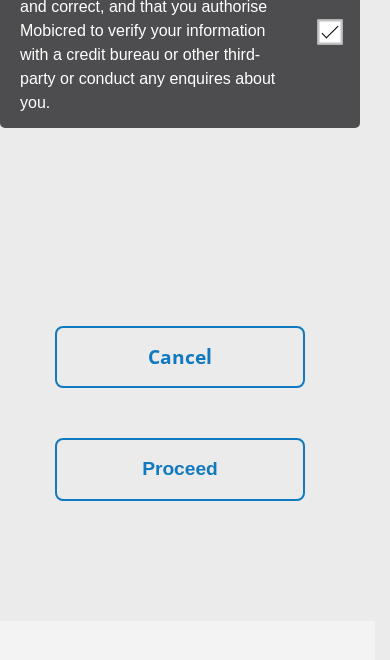 click on "Proceed" at bounding box center (180, 469) 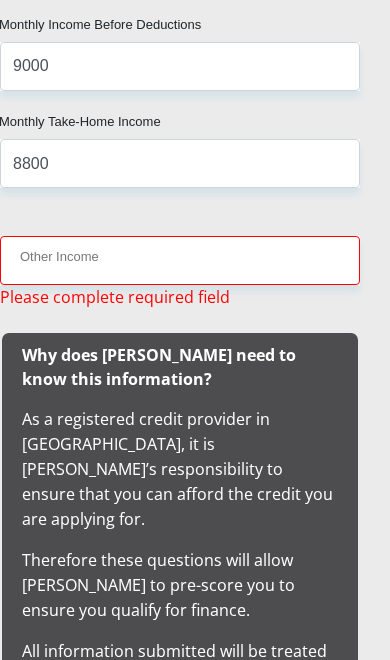 scroll, scrollTop: 3171, scrollLeft: 0, axis: vertical 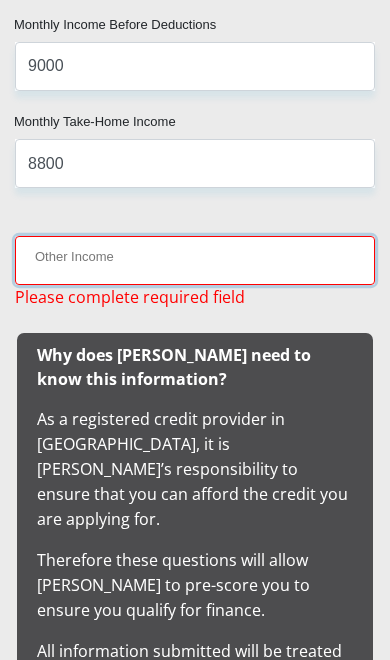 click on "Other Income" at bounding box center [195, 260] 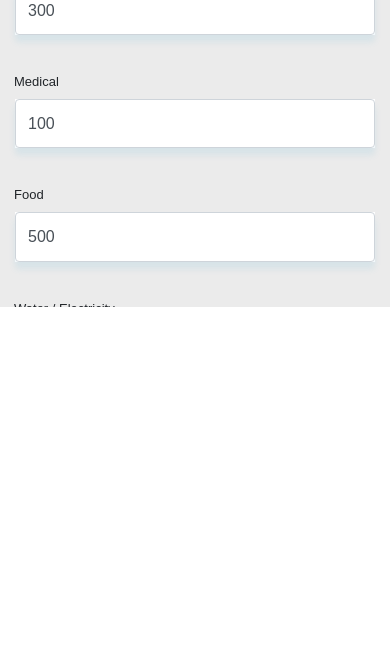 scroll, scrollTop: 3868, scrollLeft: 0, axis: vertical 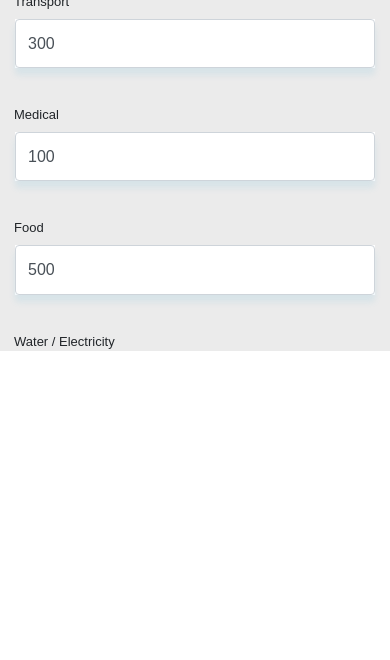 type on "500" 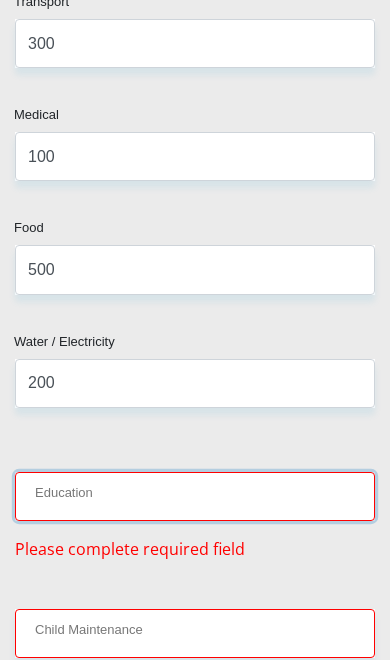 click on "Education" at bounding box center (195, 496) 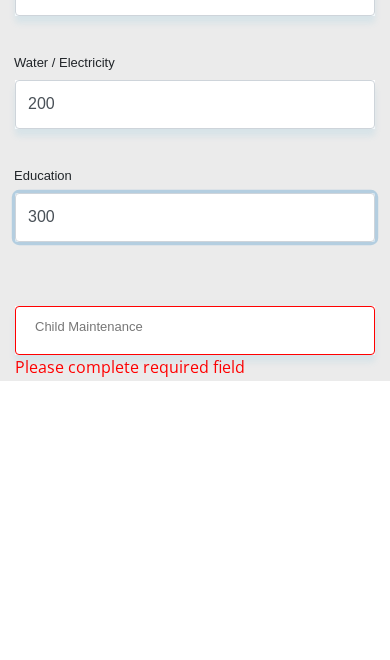 type on "300" 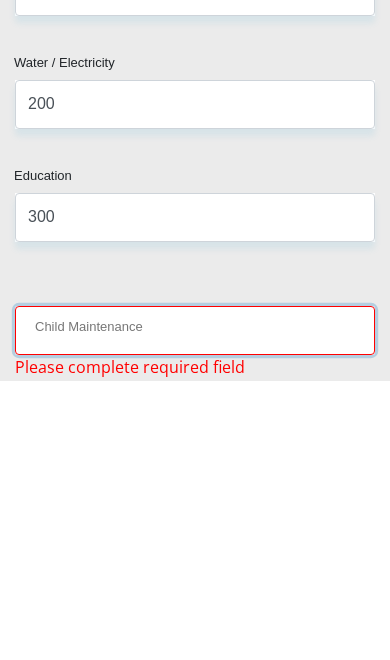 click on "Child Maintenance" at bounding box center (195, 609) 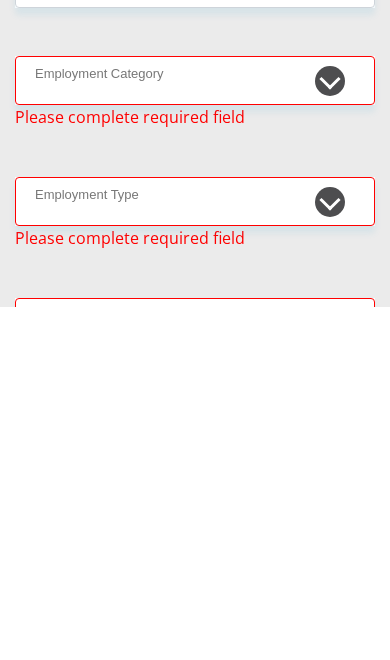 scroll, scrollTop: 4827, scrollLeft: 0, axis: vertical 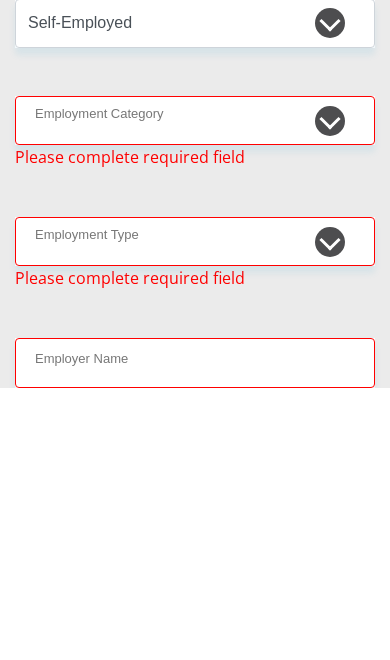 type on "300" 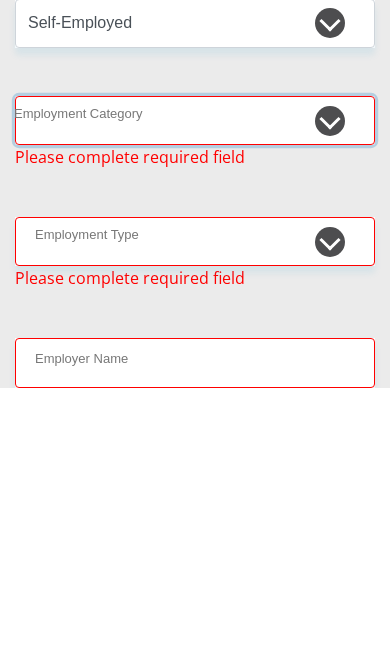 click on "AGRICULTURE
ALCOHOL & TOBACCO
CONSTRUCTION MATERIALS
METALLURGY
EQUIPMENT FOR RENEWABLE ENERGY
SPECIALIZED CONTRACTORS
CAR
GAMING (INCL. INTERNET
OTHER WHOLESALE
UNLICENSED PHARMACEUTICALS
CURRENCY EXCHANGE HOUSES
OTHER FINANCIAL INSTITUTIONS & INSURANCE
REAL ESTATE AGENTS
OIL & GAS
OTHER MATERIALS (E.G. IRON ORE)
PRECIOUS STONES & PRECIOUS METALS
POLITICAL ORGANIZATIONS
RELIGIOUS ORGANIZATIONS(NOT SECTS)
ACTI. HAVING BUSINESS DEAL WITH PUBLIC ADMINISTRATION
LAUNDROMATS" at bounding box center [195, 392] 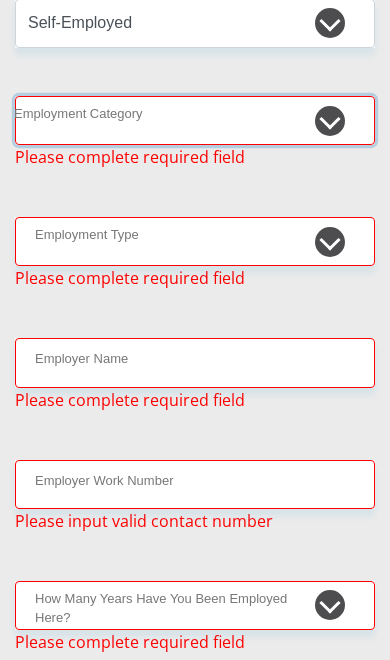 select on "30" 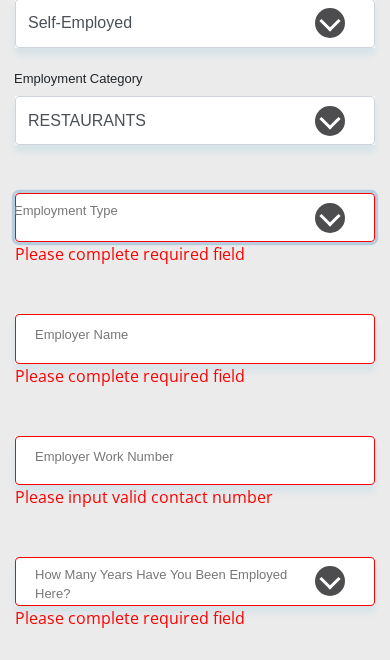 click on "College/Lecturer
Craft Seller
Creative
Driver
Executive
Farmer
Forces - Non Commissioned
Forces - Officer
Hawker
Housewife
Labourer
Licenced Professional
Manager
Miner
Non Licenced Professional
Office Staff/Clerk
Outside Worker
Pensioner
Permanent Teacher
Production/Manufacturing
Sales
Self-Employed
Semi-Professional Worker
Service Industry  Social Worker  Student" at bounding box center (195, 217) 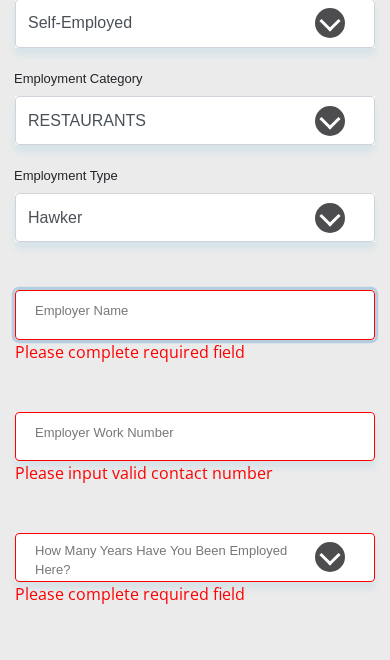 click on "Employer Name" at bounding box center (195, 314) 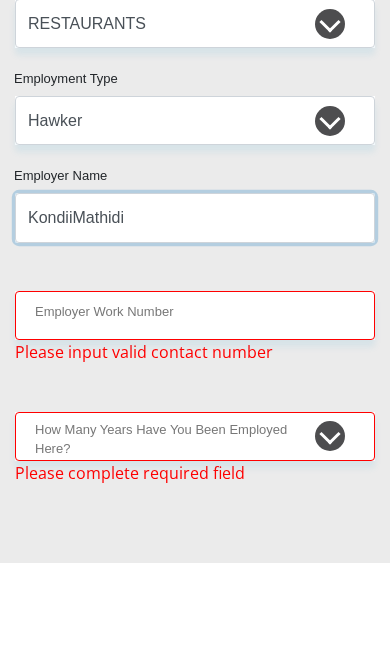 type on "KondiiMathidi" 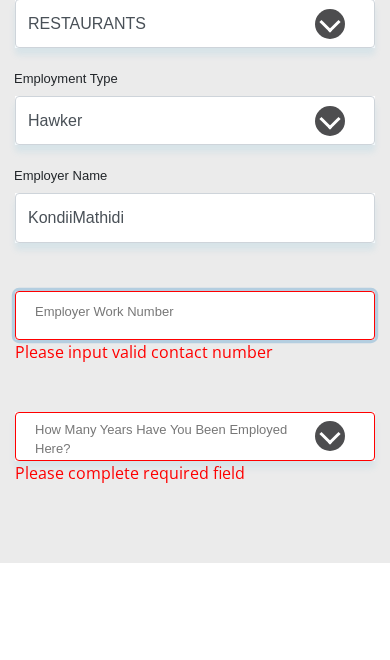 click on "Employer Work Number" at bounding box center (195, 412) 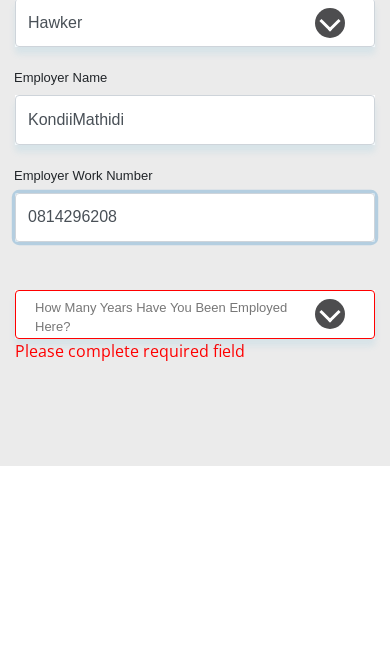 type on "0814296208" 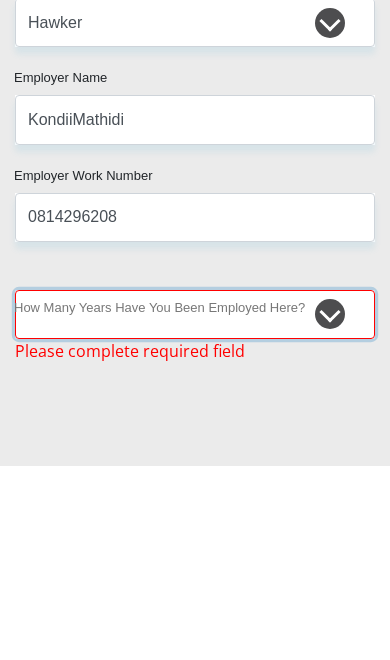 click on "less than 1 year
1-3 years
3-5 years
5+ years" at bounding box center [195, 509] 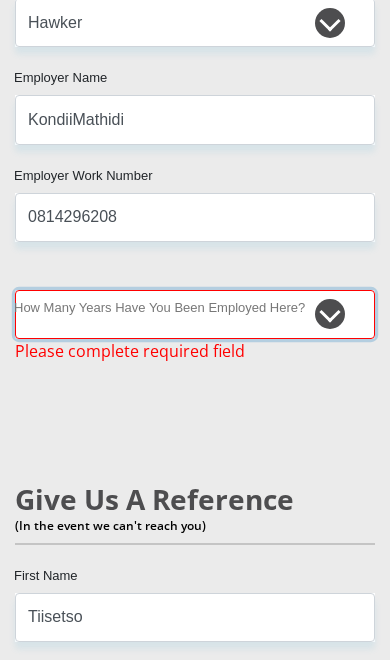 select on "48" 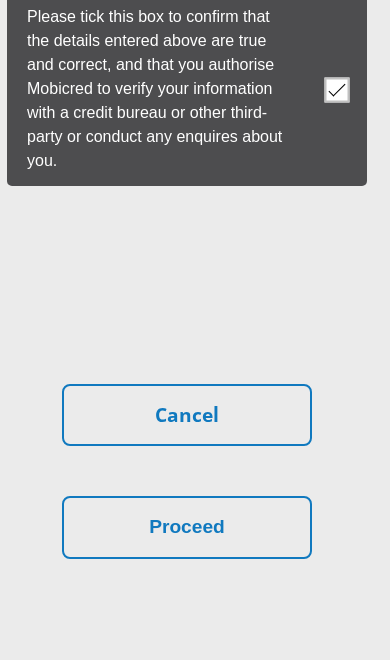 scroll, scrollTop: 9209, scrollLeft: 13, axis: both 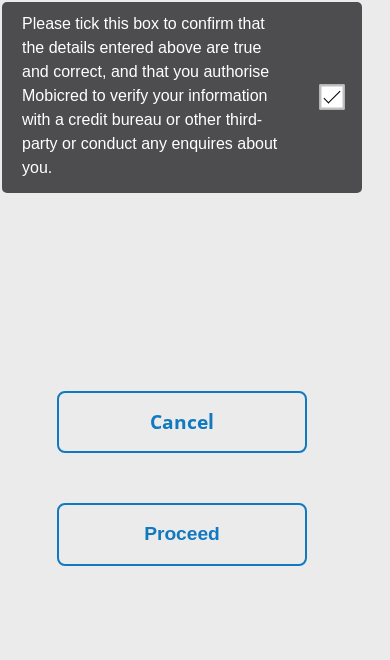 click on "Proceed" at bounding box center (182, 534) 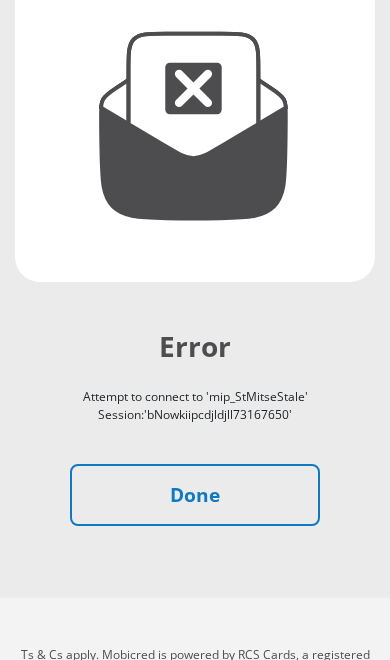 scroll, scrollTop: 290, scrollLeft: 0, axis: vertical 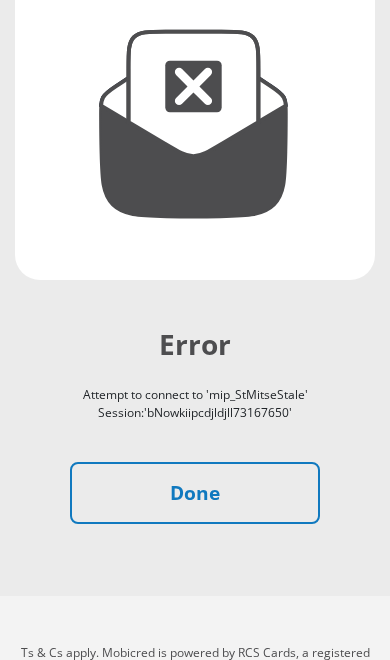 click on "Done" at bounding box center (195, 493) 